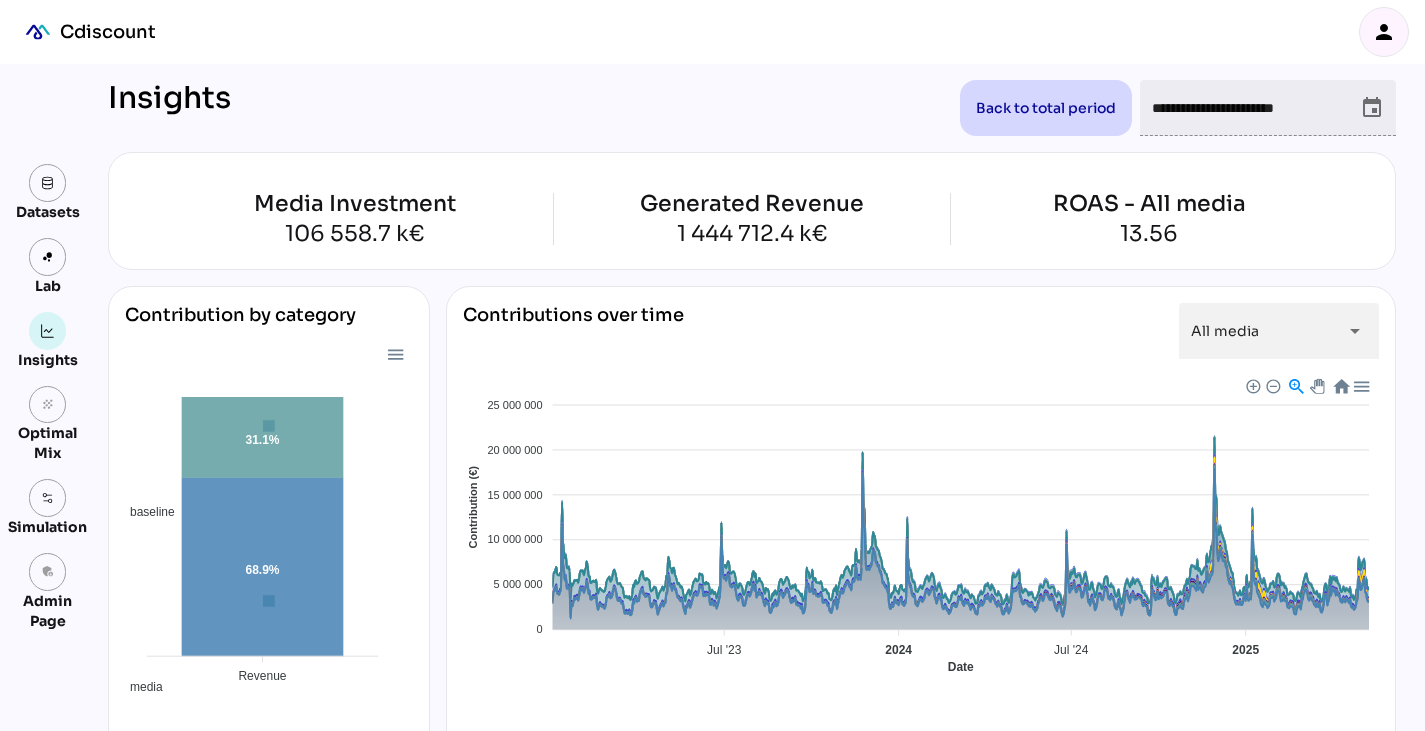 scroll, scrollTop: 665, scrollLeft: 0, axis: vertical 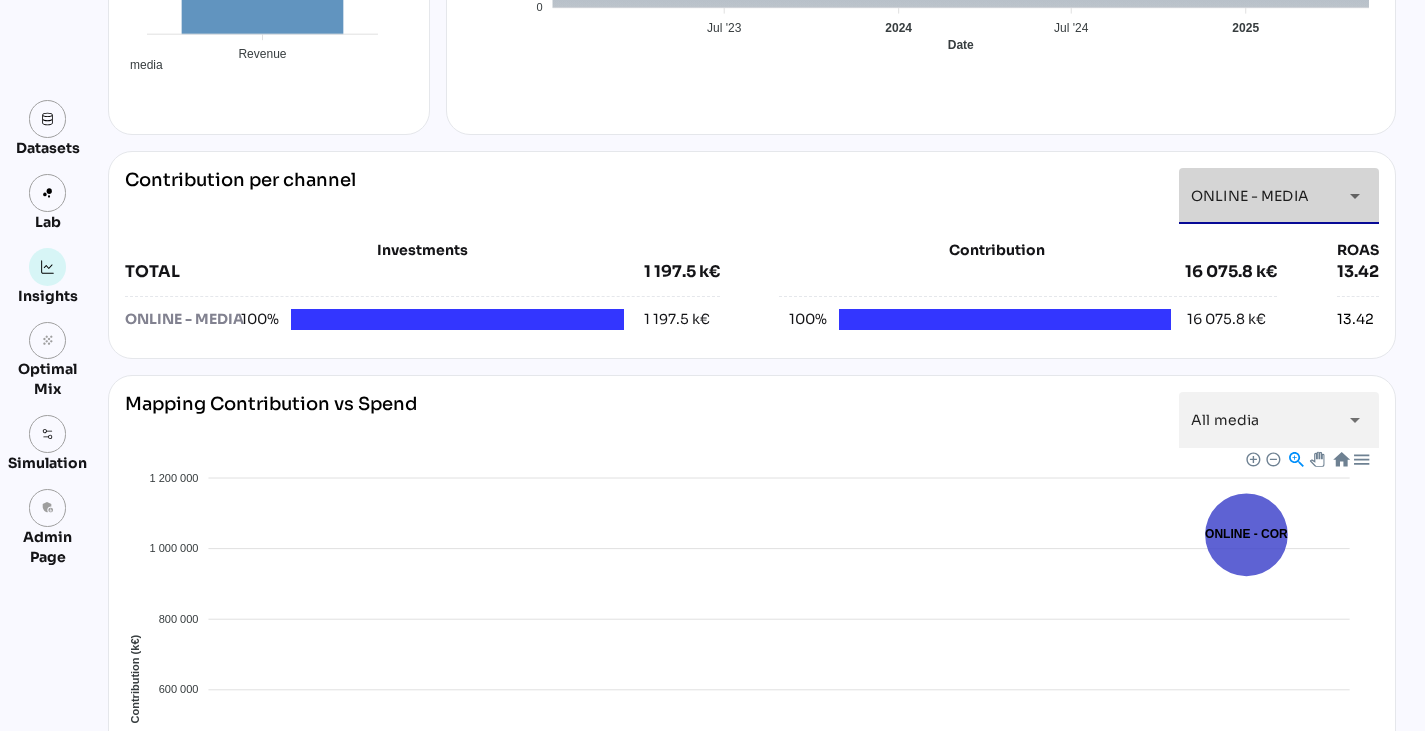 click on "arrow_drop_down" at bounding box center [1349, 196] 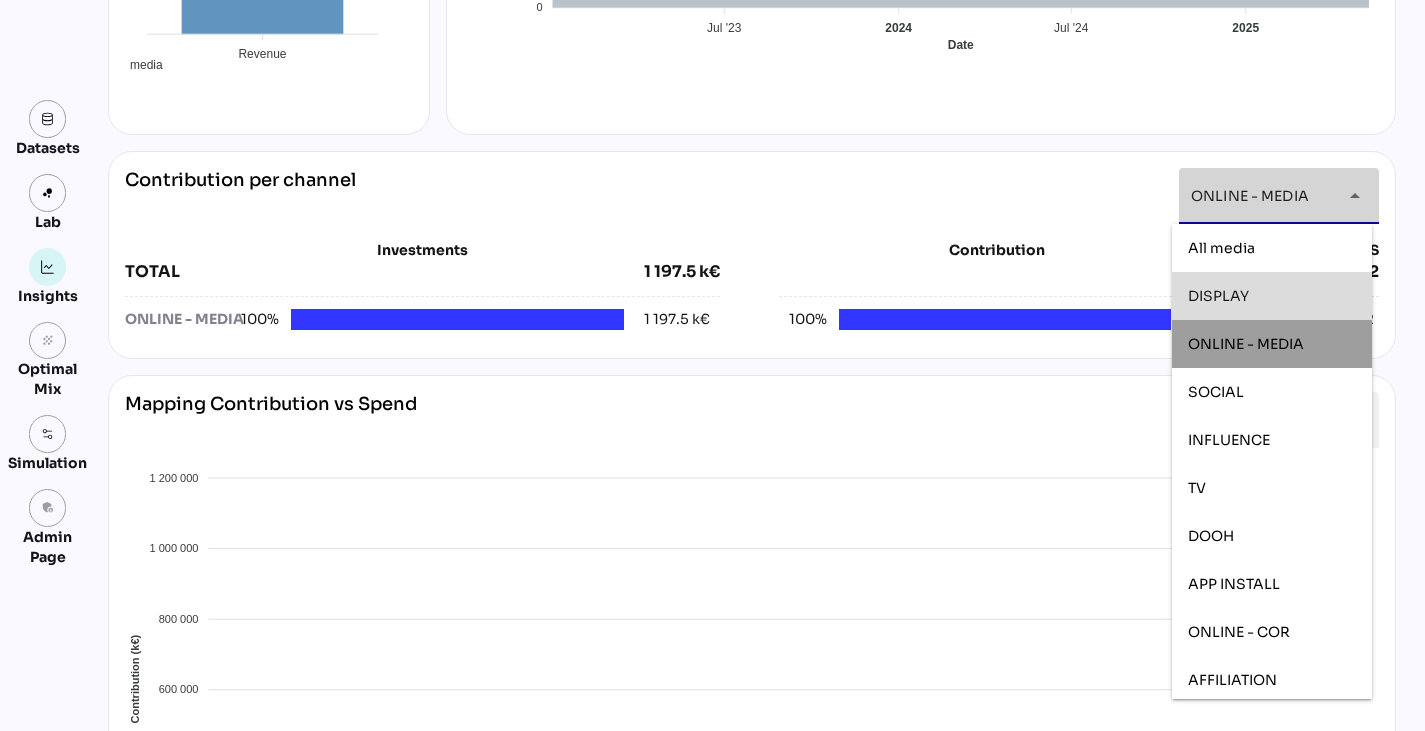 click on "DISPLAY" at bounding box center (1272, 296) 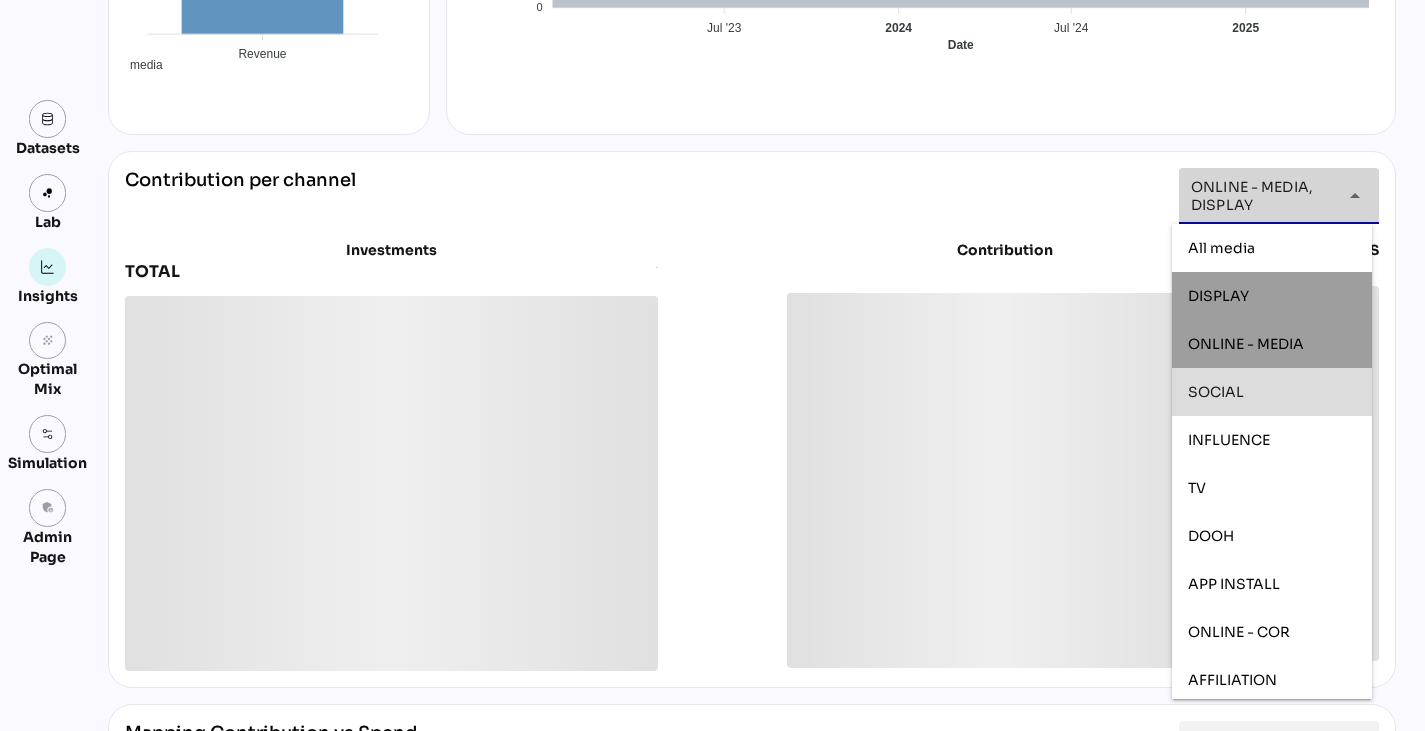click on "SOCIAL" at bounding box center (1272, 392) 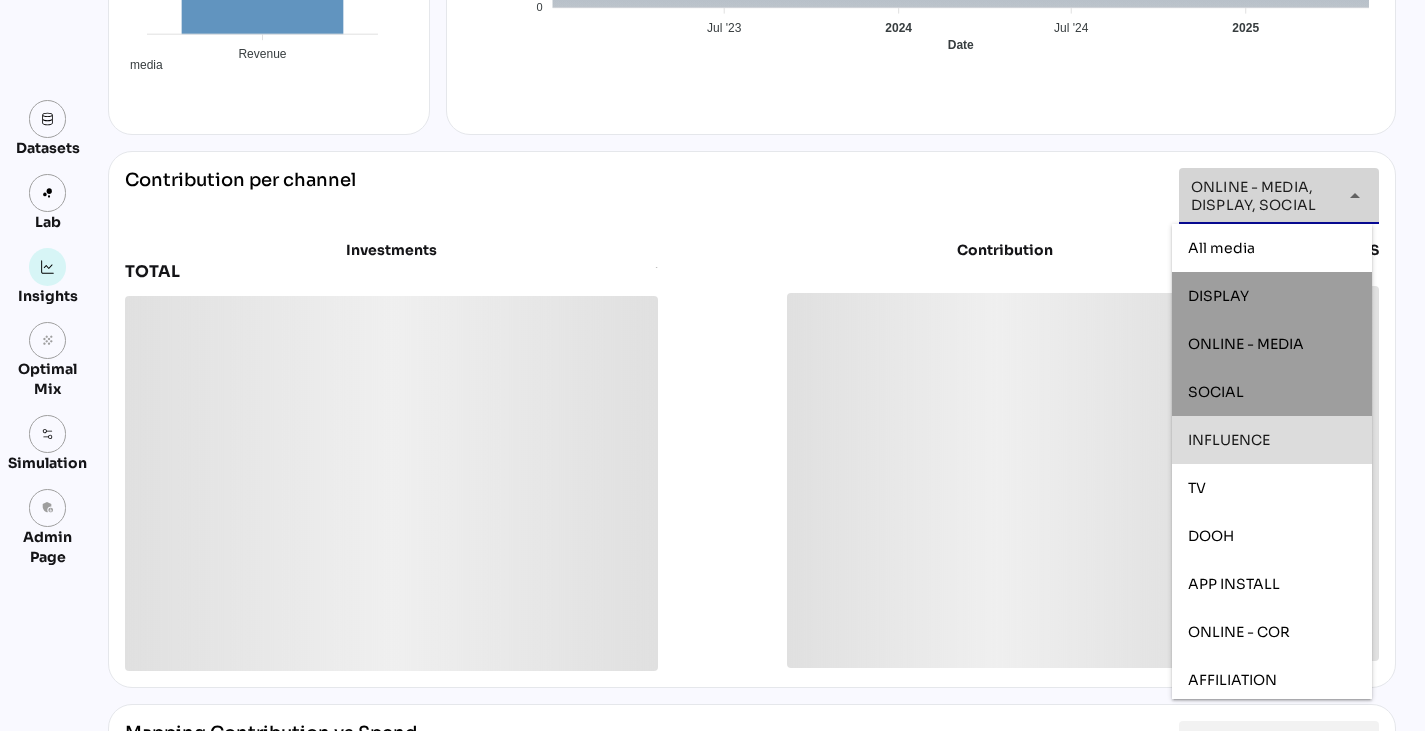 click on "INFLUENCE" at bounding box center [1229, 440] 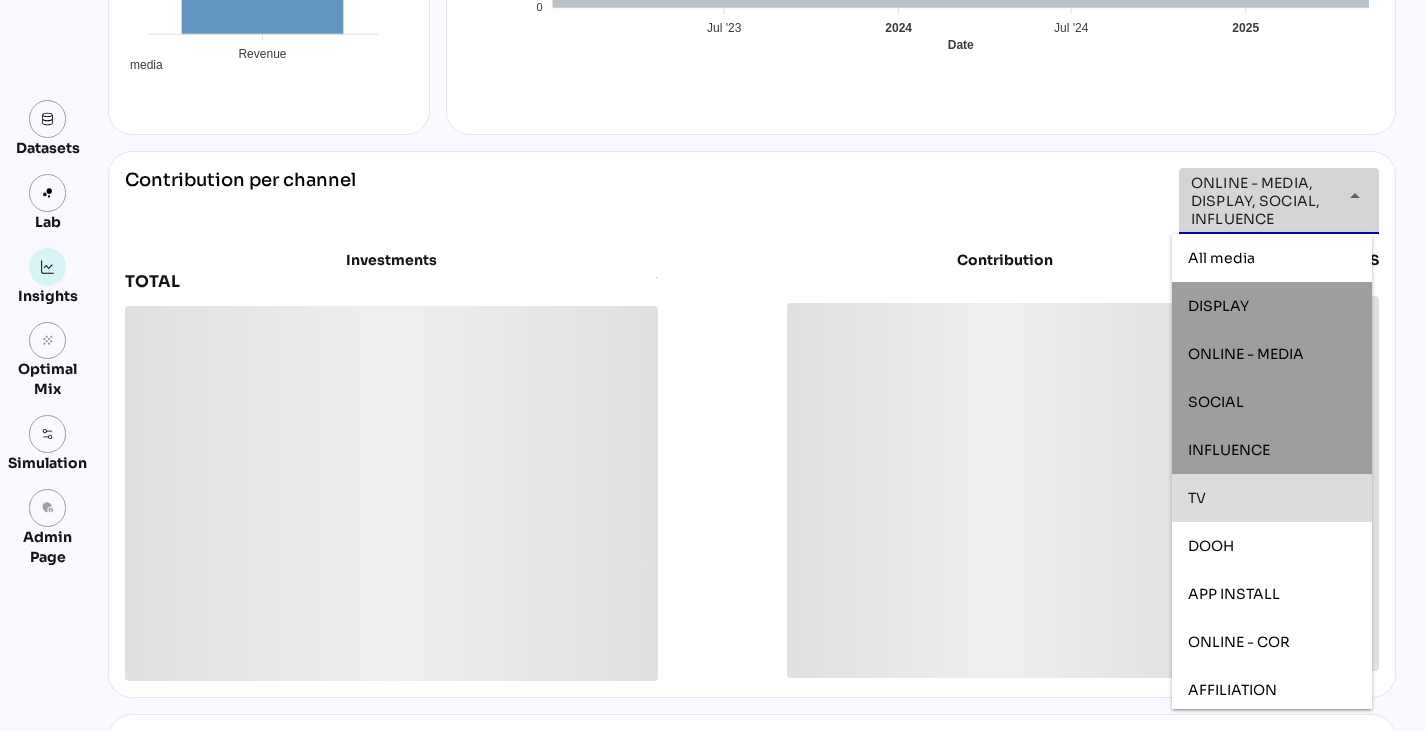 click on "TV" at bounding box center [1272, 498] 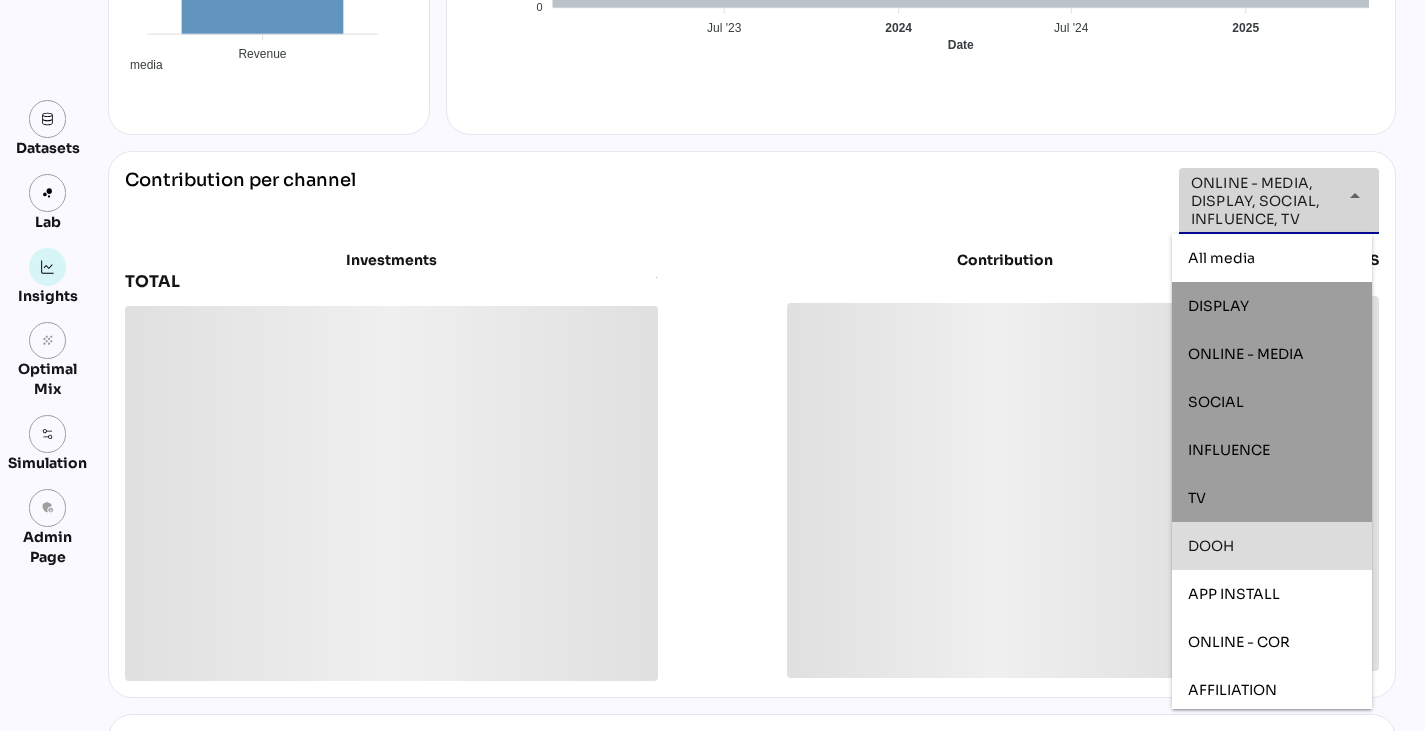 click on "DOOH" at bounding box center (1272, 546) 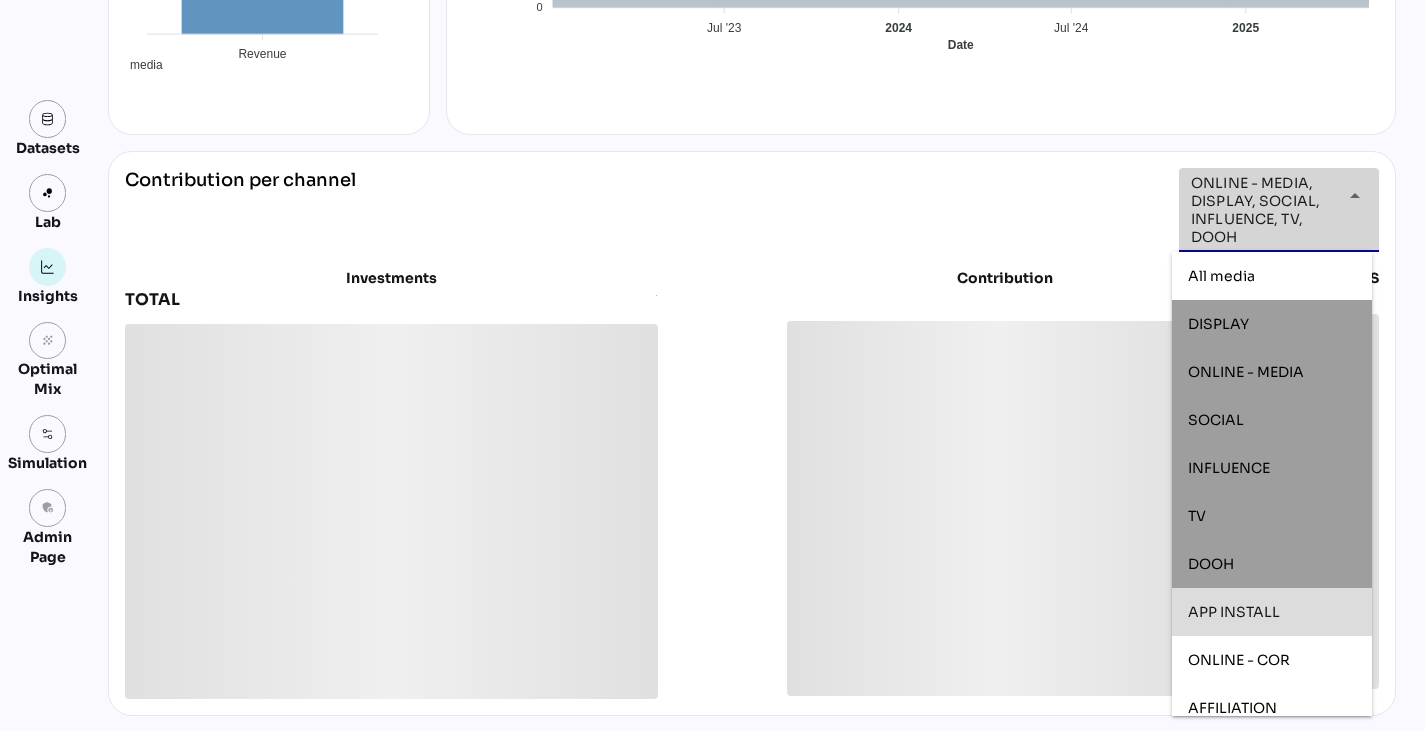 click on "APP INSTALL" at bounding box center [1234, 612] 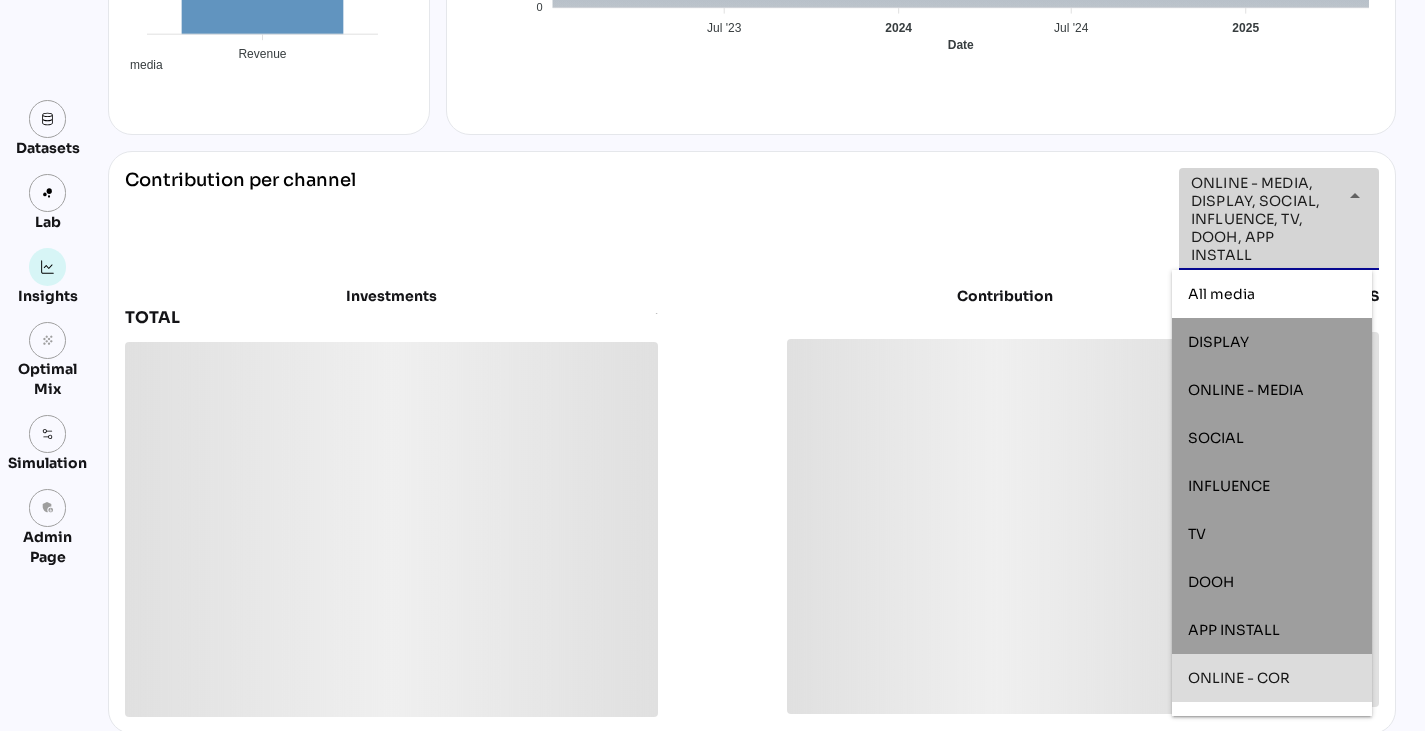 click on "ONLINE - COR" at bounding box center [1272, 678] 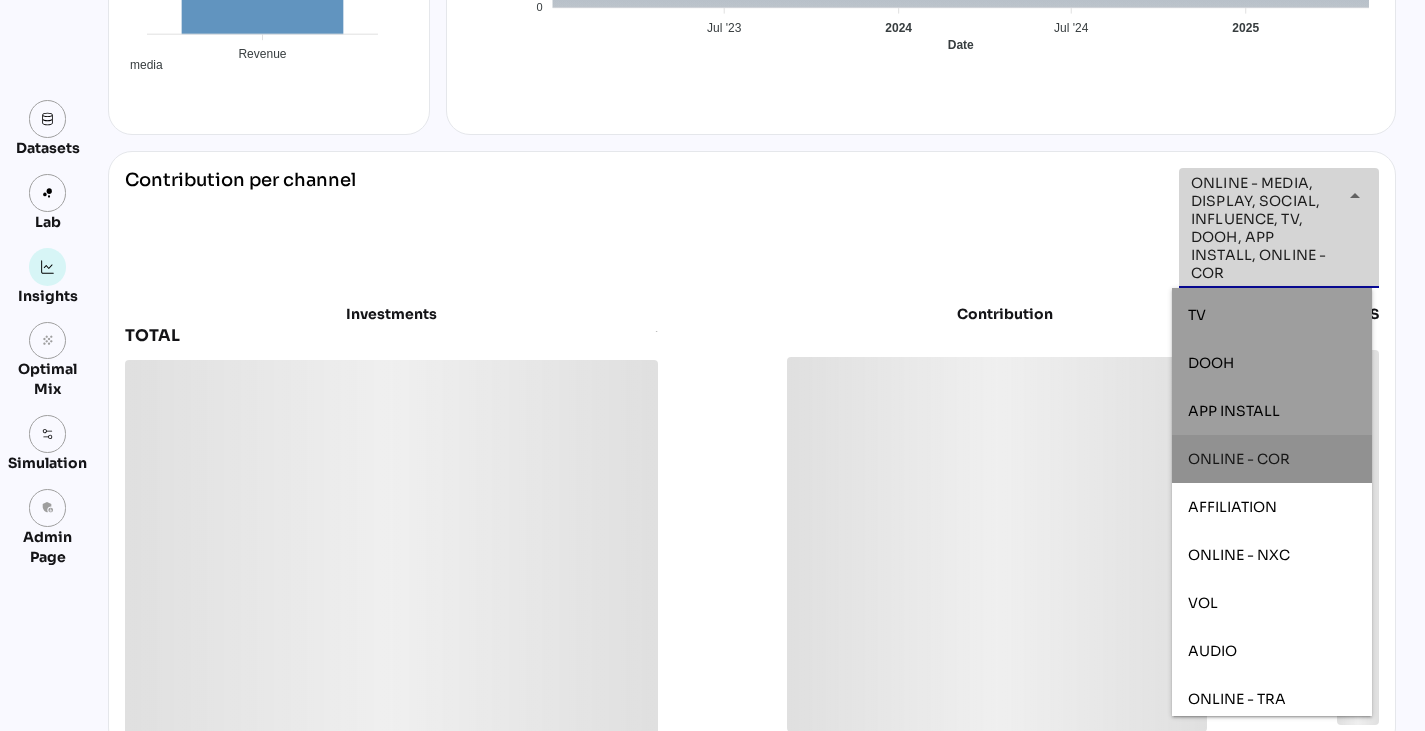 scroll, scrollTop: 238, scrollLeft: 0, axis: vertical 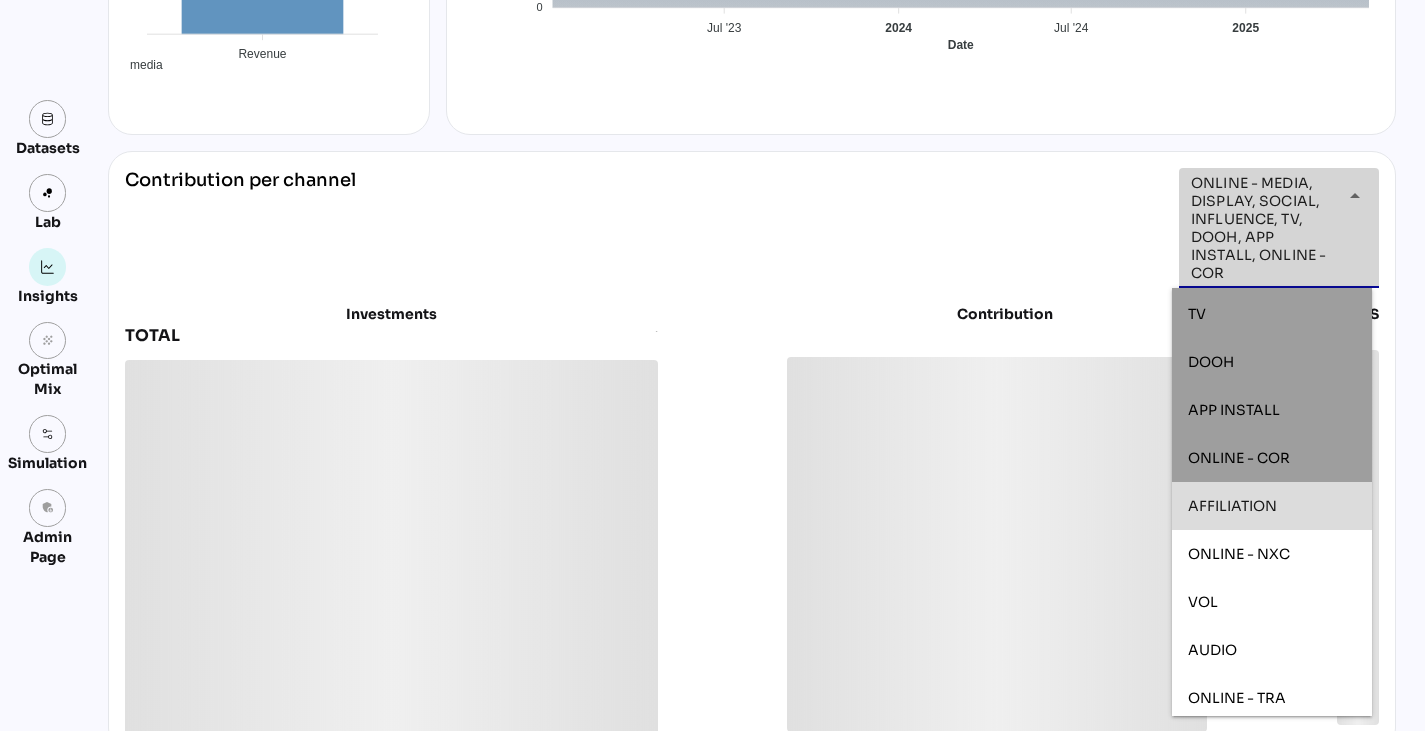 click on "AFFILIATION" at bounding box center [1232, 506] 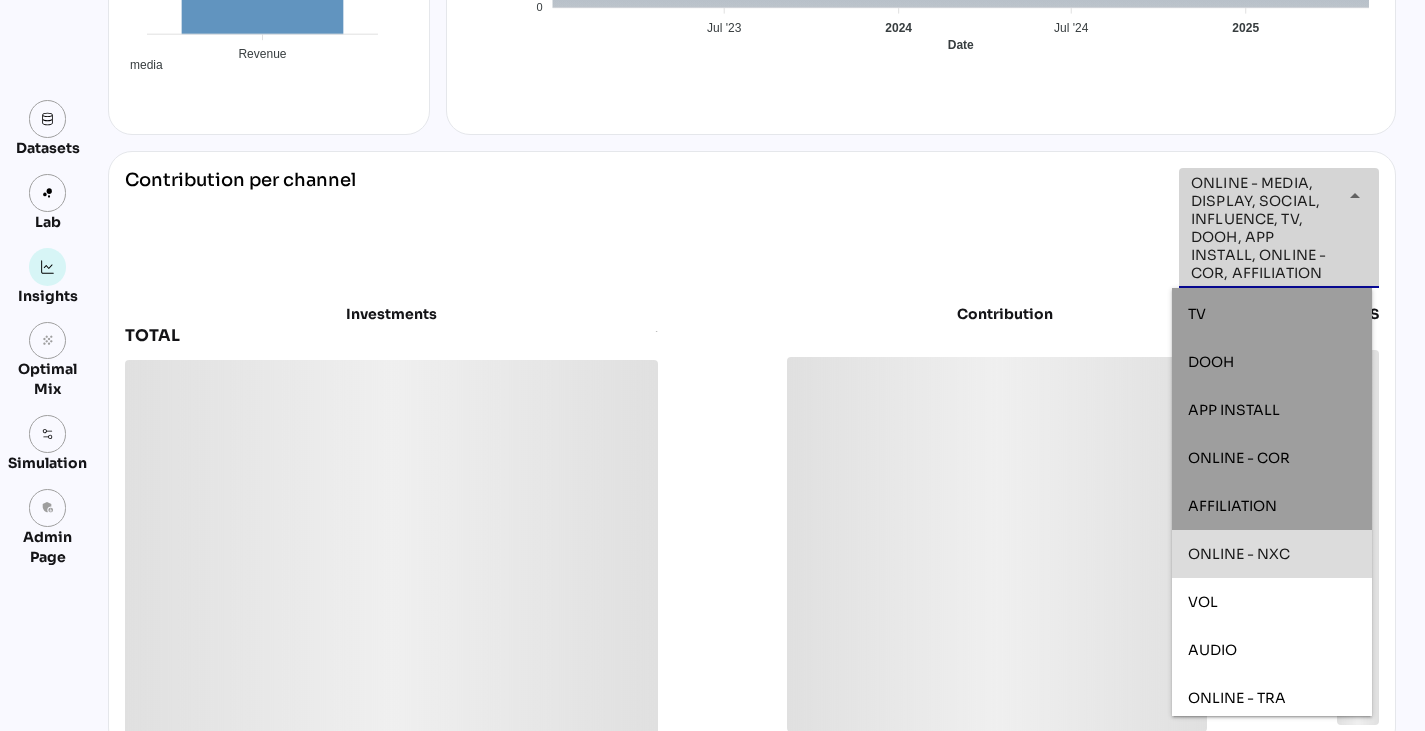click on "ONLINE - NXC" at bounding box center [1239, 554] 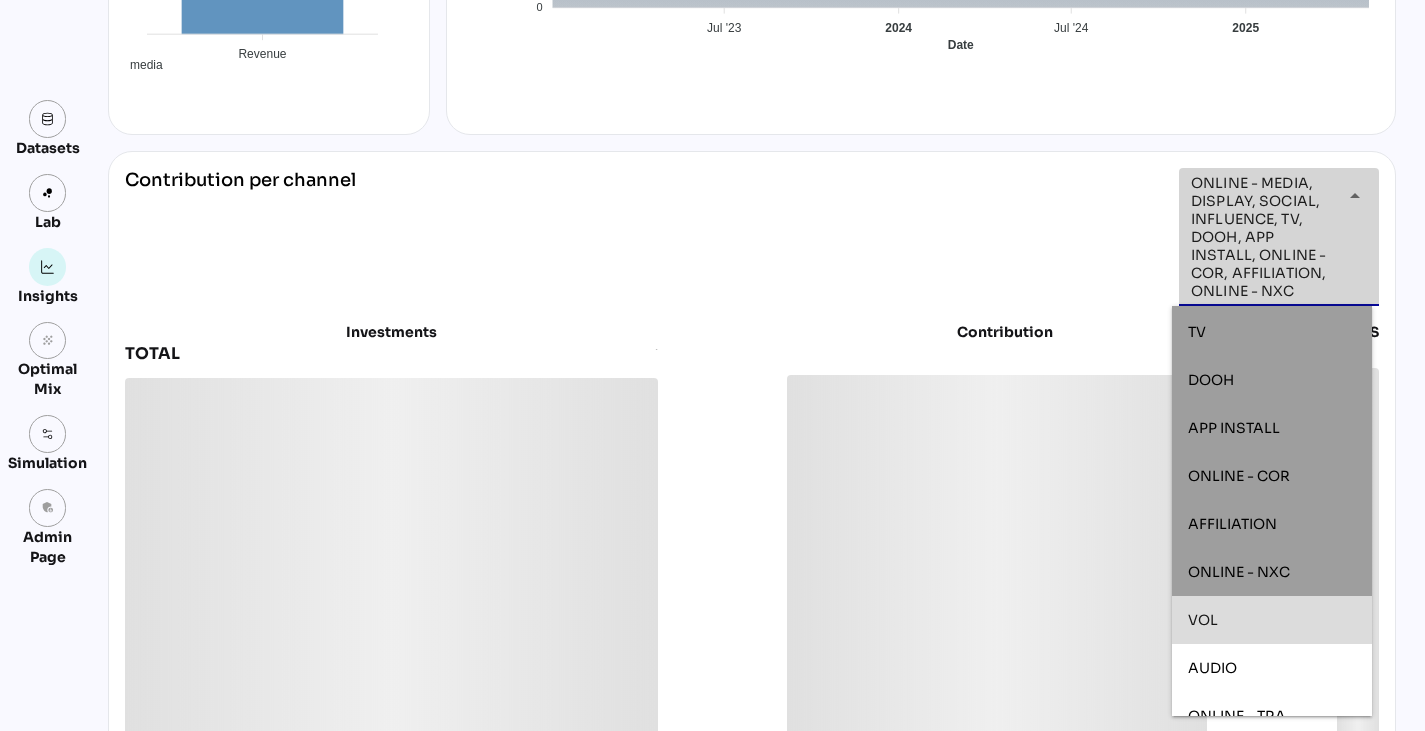 click on "VOL" at bounding box center [1272, 620] 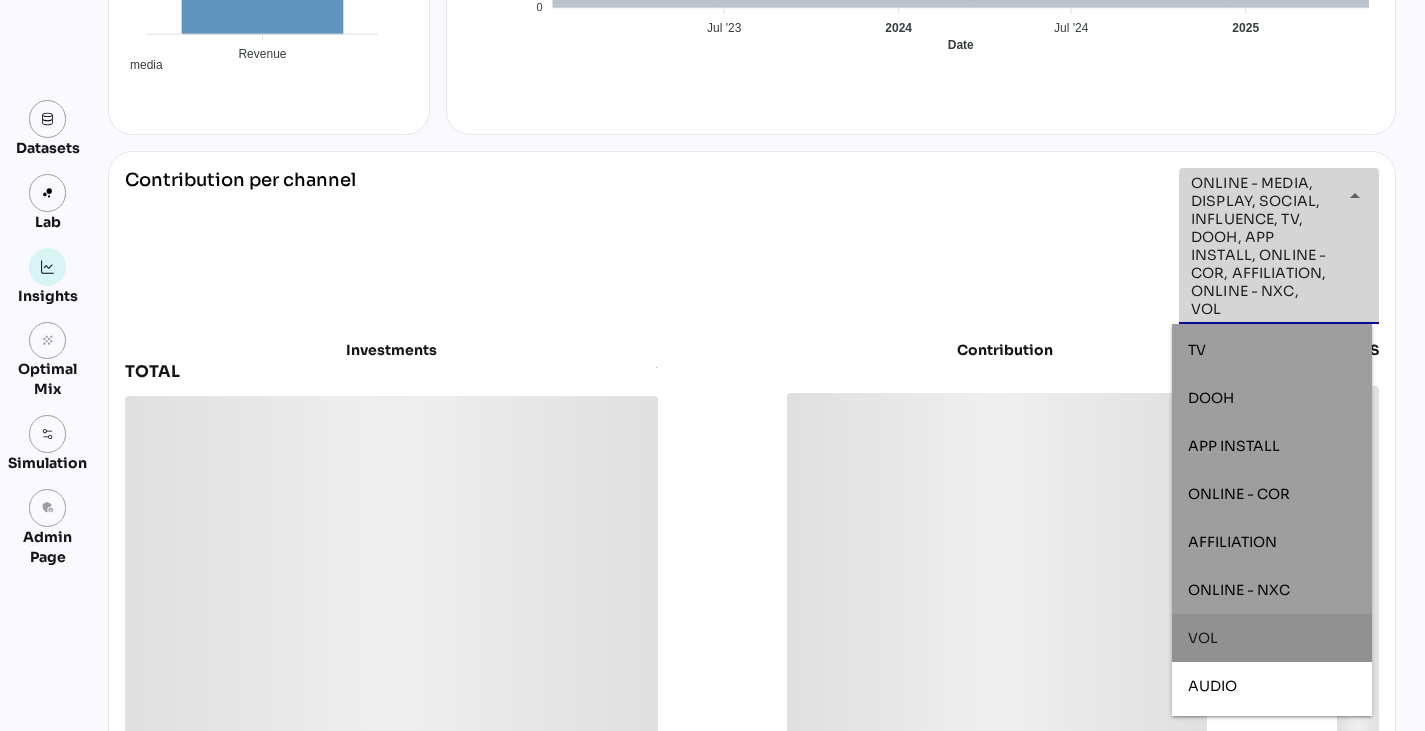 scroll, scrollTop: 280, scrollLeft: 0, axis: vertical 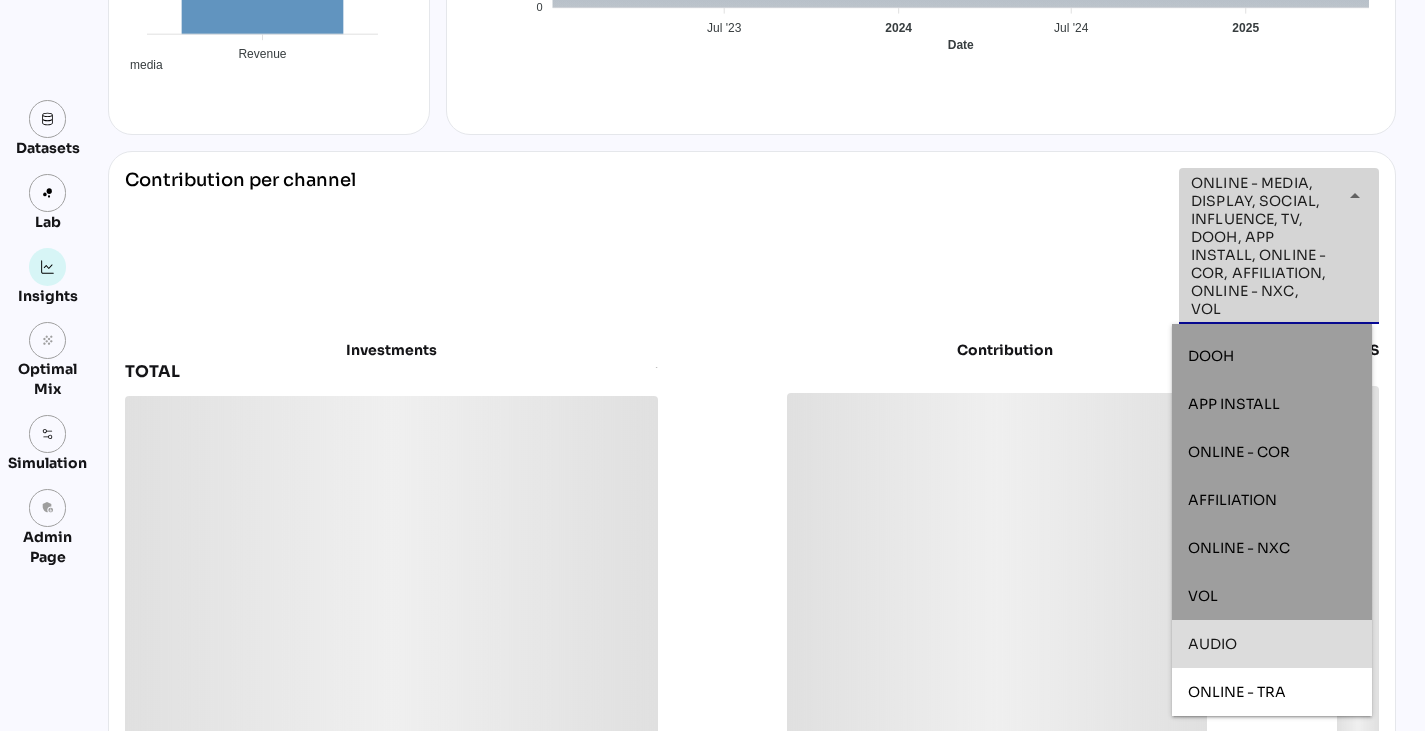click on "AUDIO" at bounding box center [1272, 644] 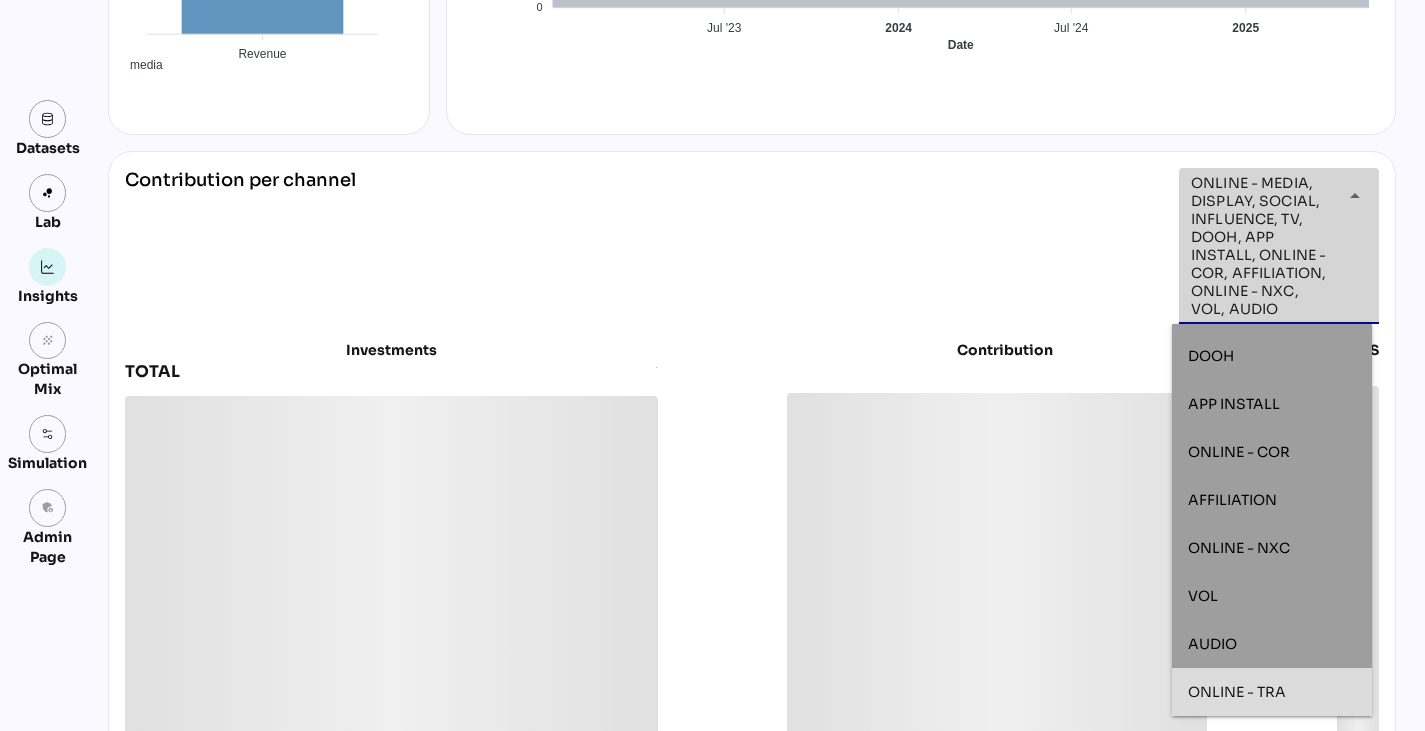 click on "ONLINE - TRA" at bounding box center (1237, 692) 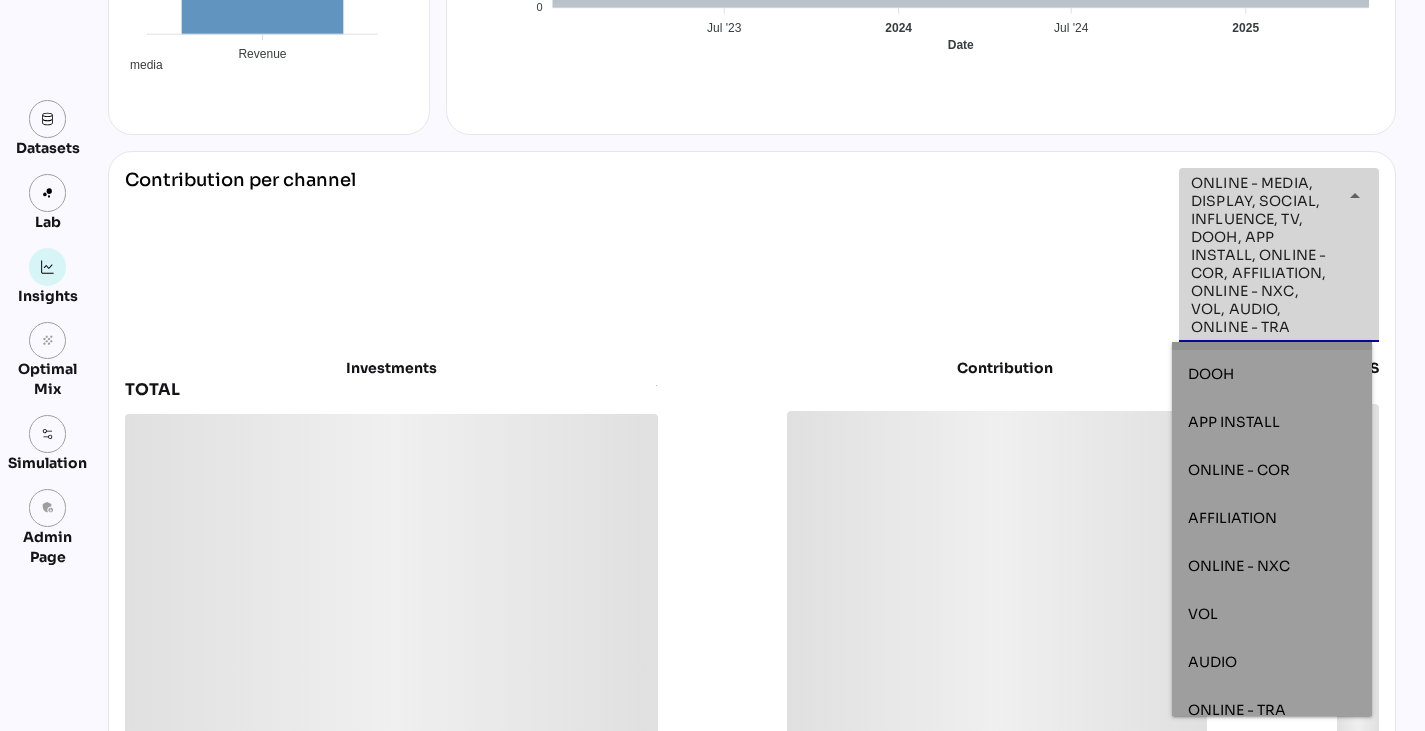 click on "**********" at bounding box center [752, 255] 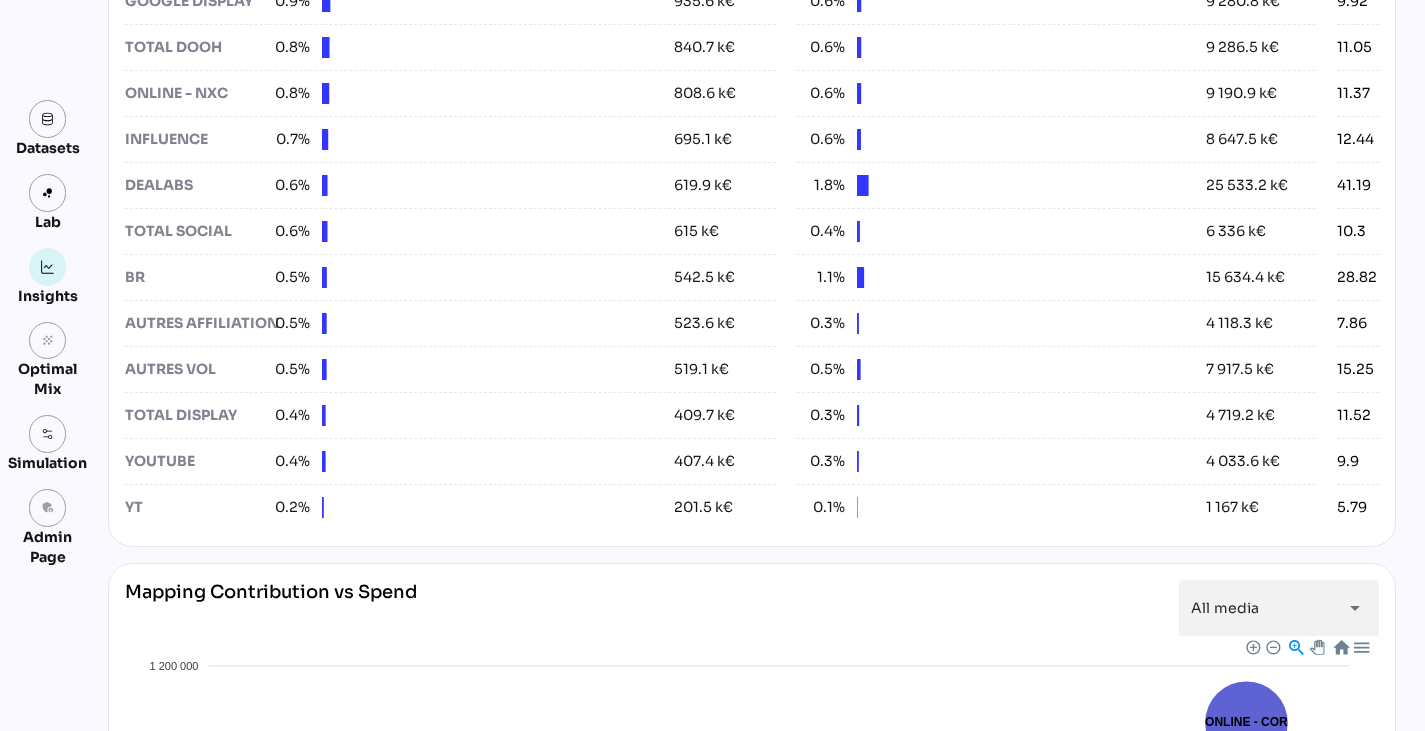 scroll, scrollTop: 2025, scrollLeft: 0, axis: vertical 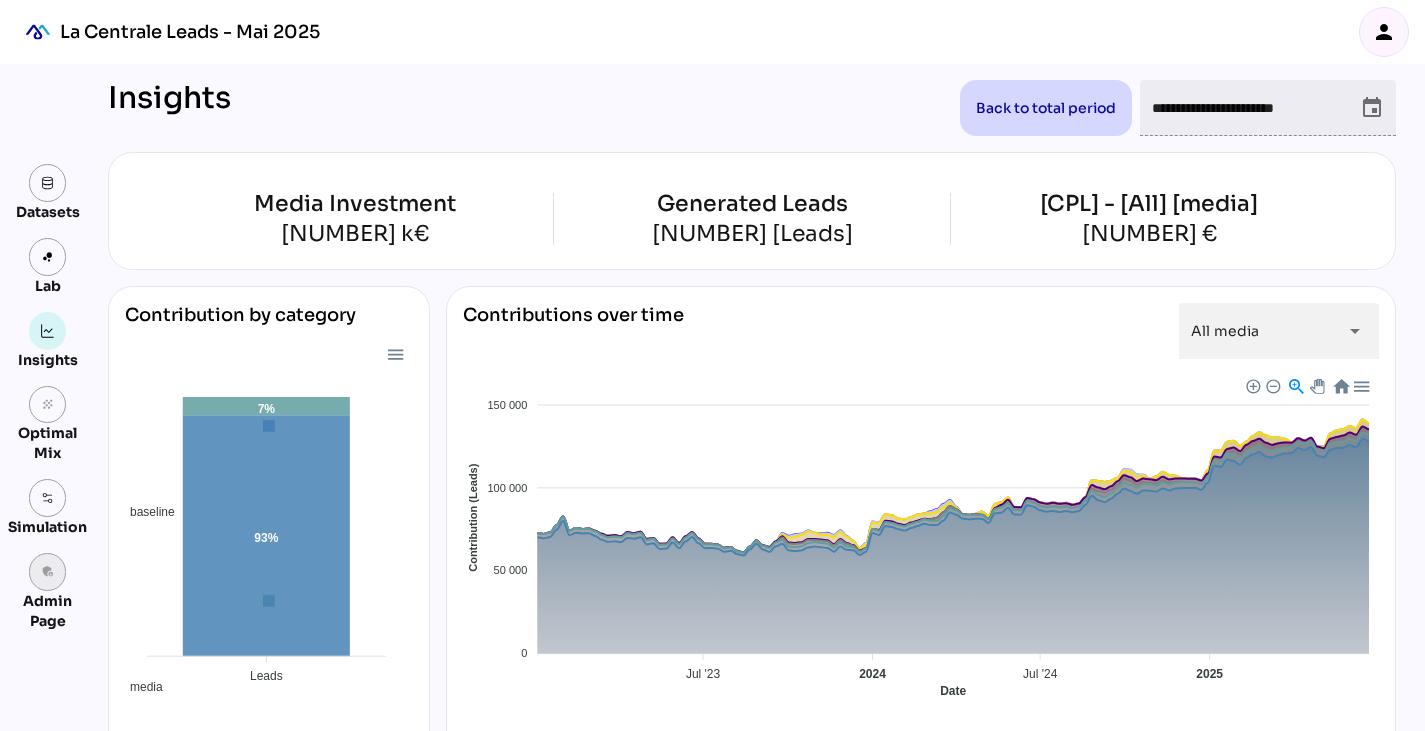click on "admin_panel_settings" at bounding box center (48, 572) 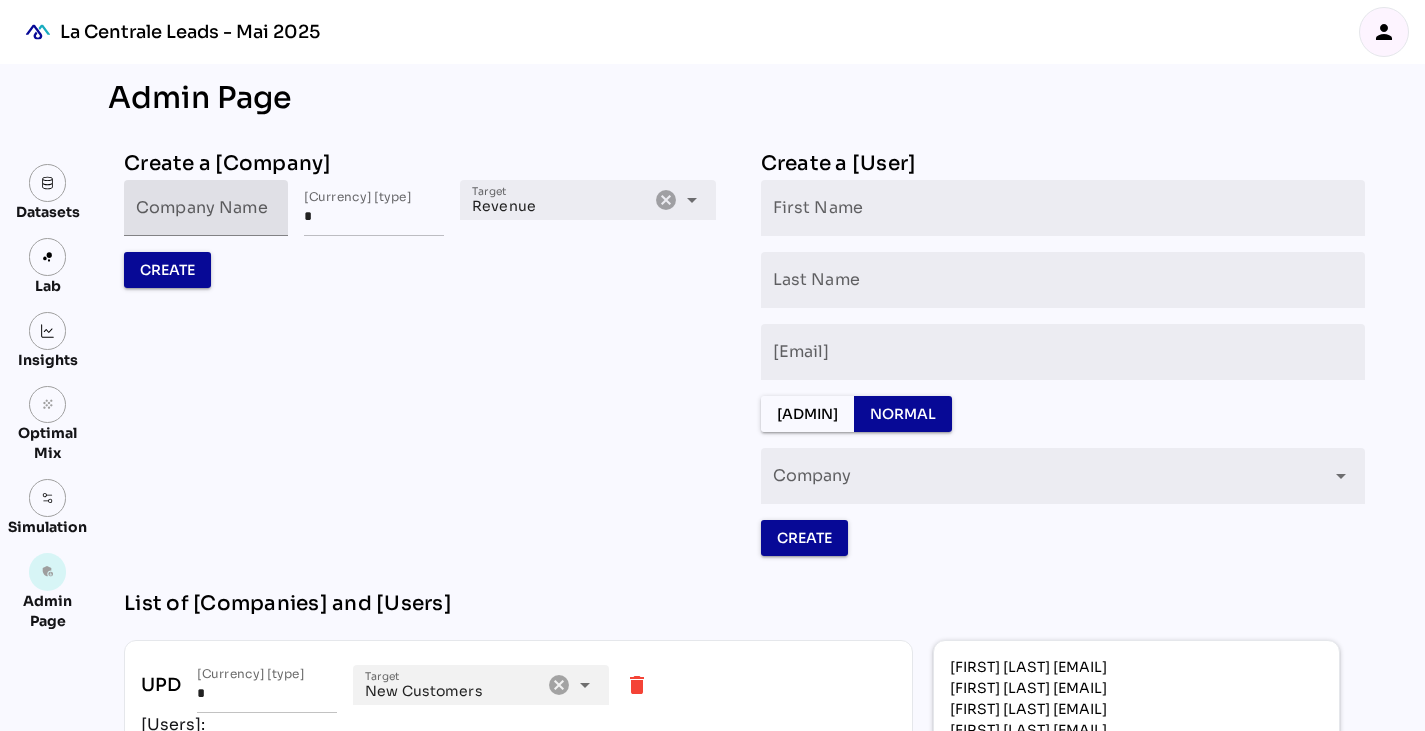click on "Company Name" at bounding box center [206, 208] 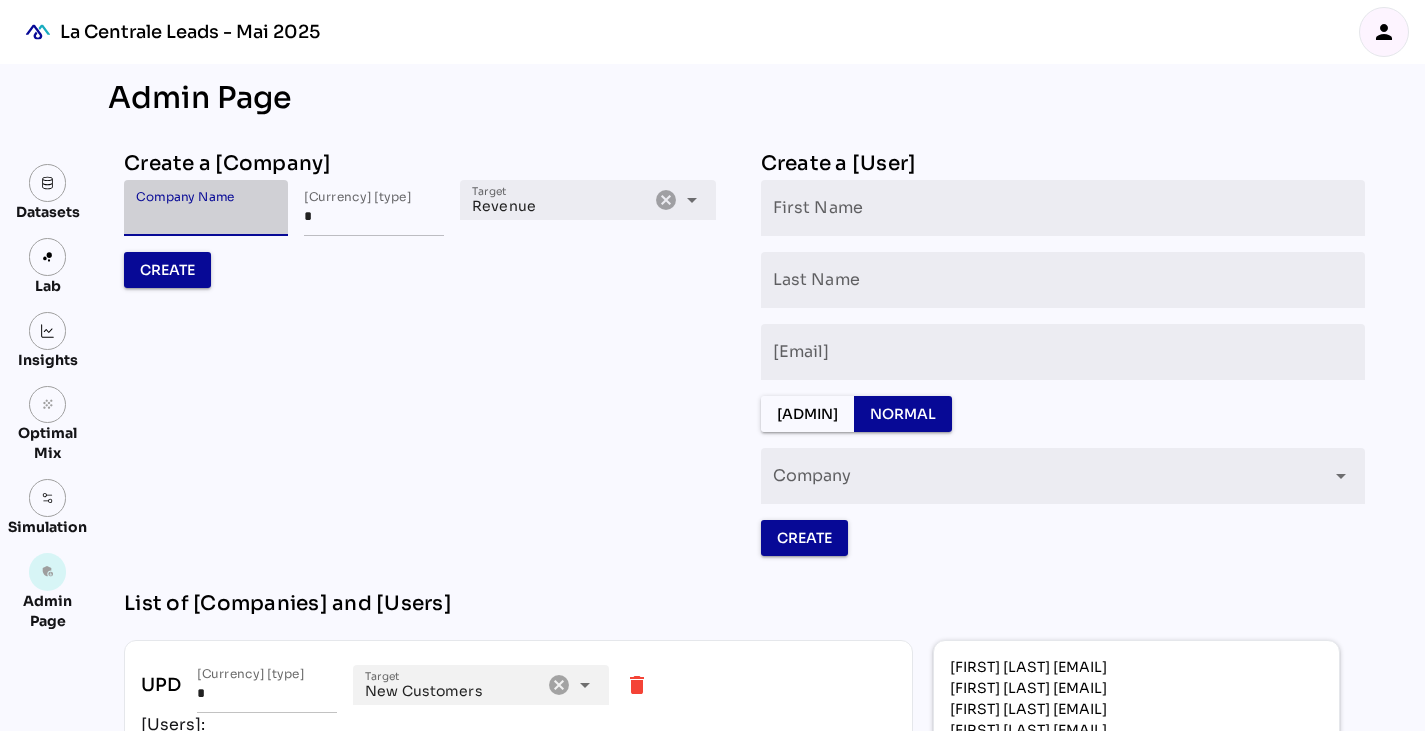 paste on "**********" 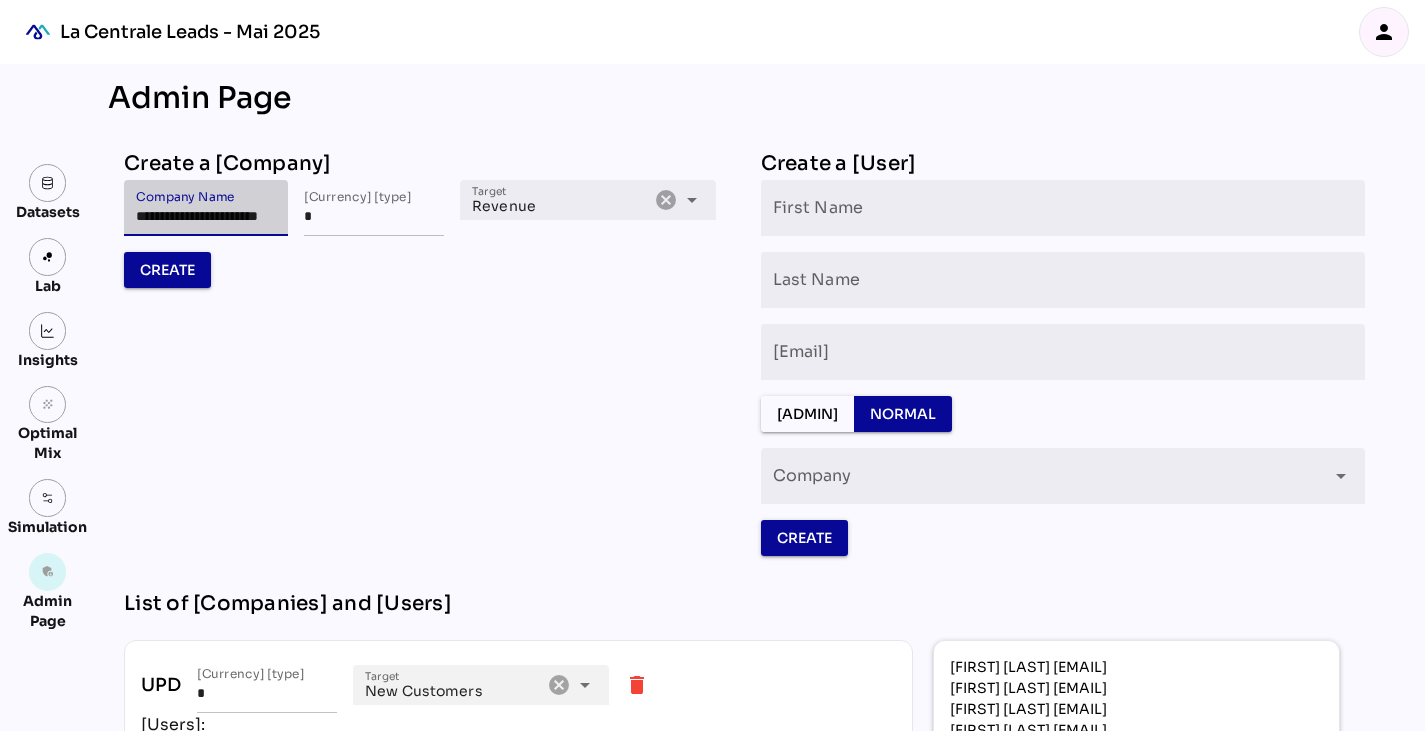 scroll, scrollTop: 0, scrollLeft: 3, axis: horizontal 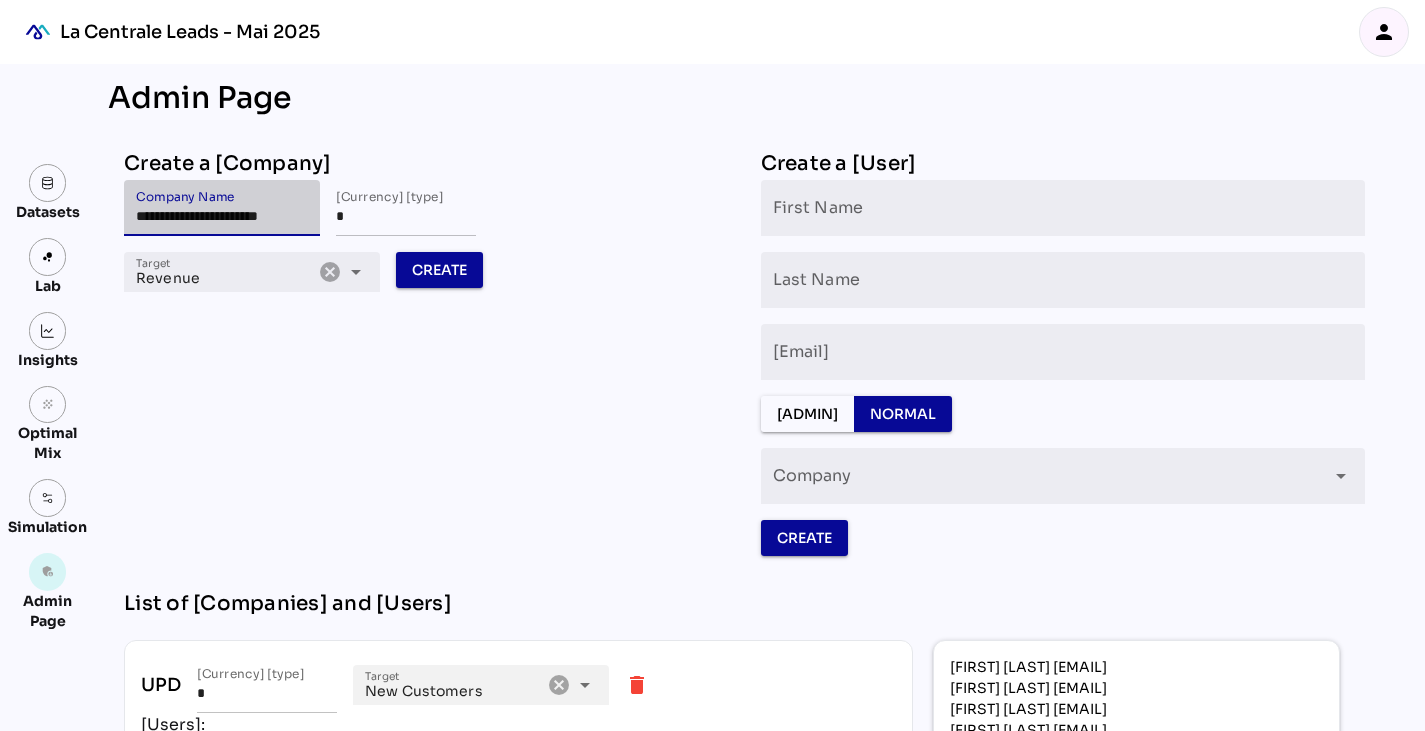 type on "**********" 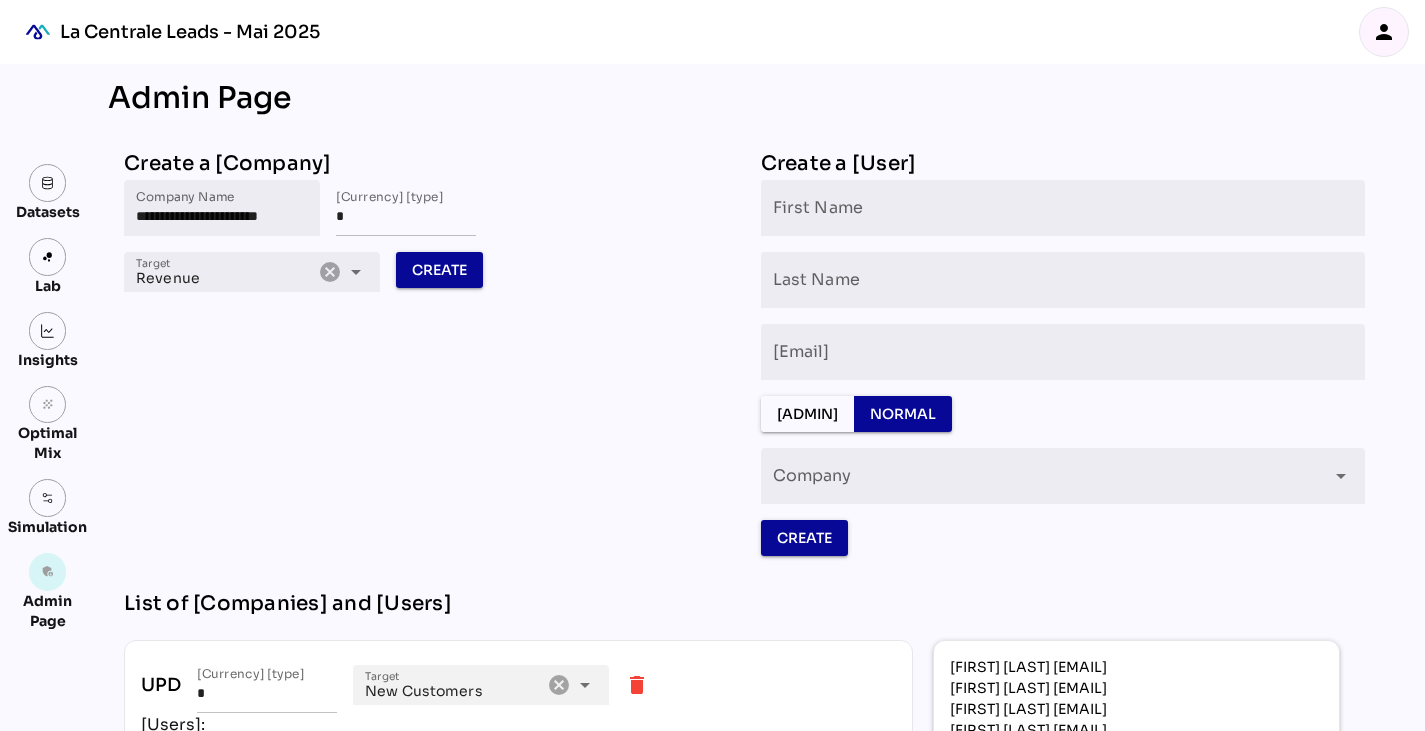 scroll, scrollTop: 0, scrollLeft: 0, axis: both 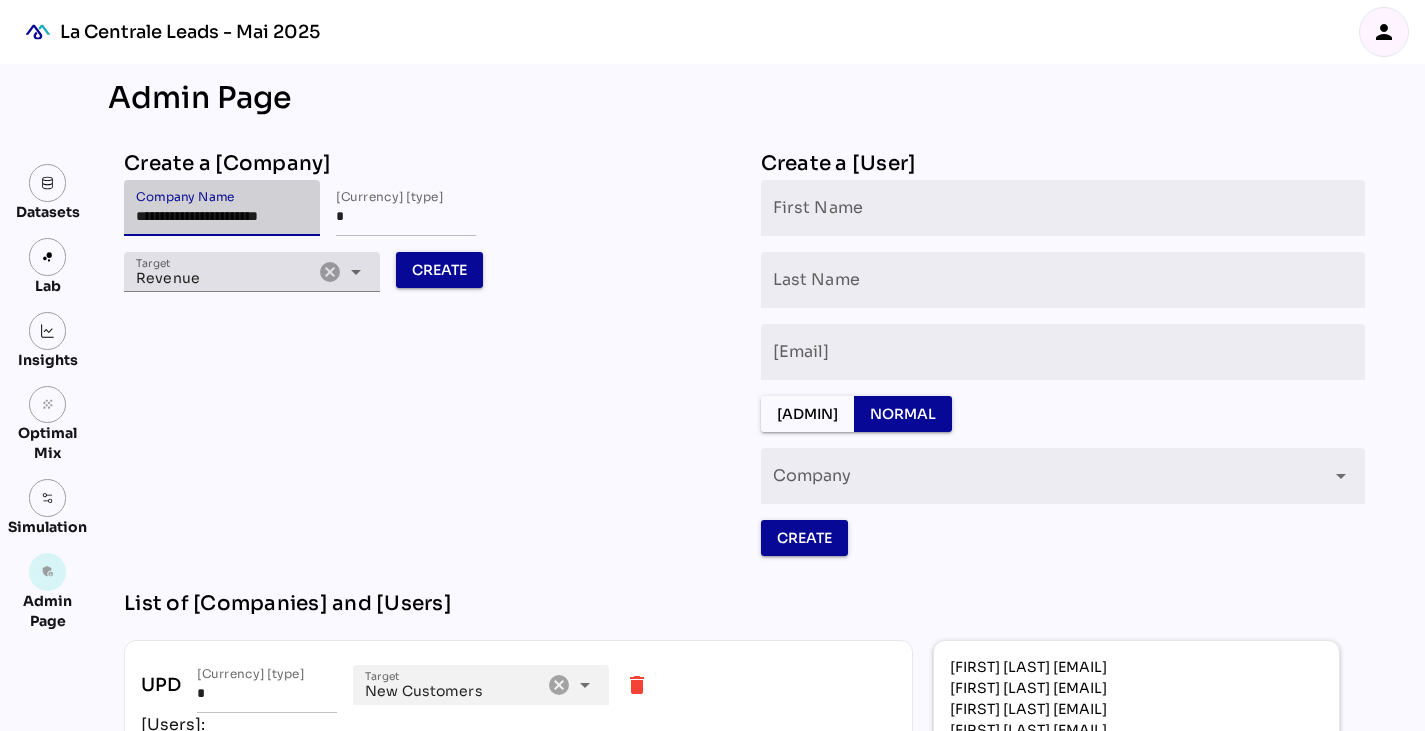 click on "arrow_drop_down" at bounding box center (356, 272) 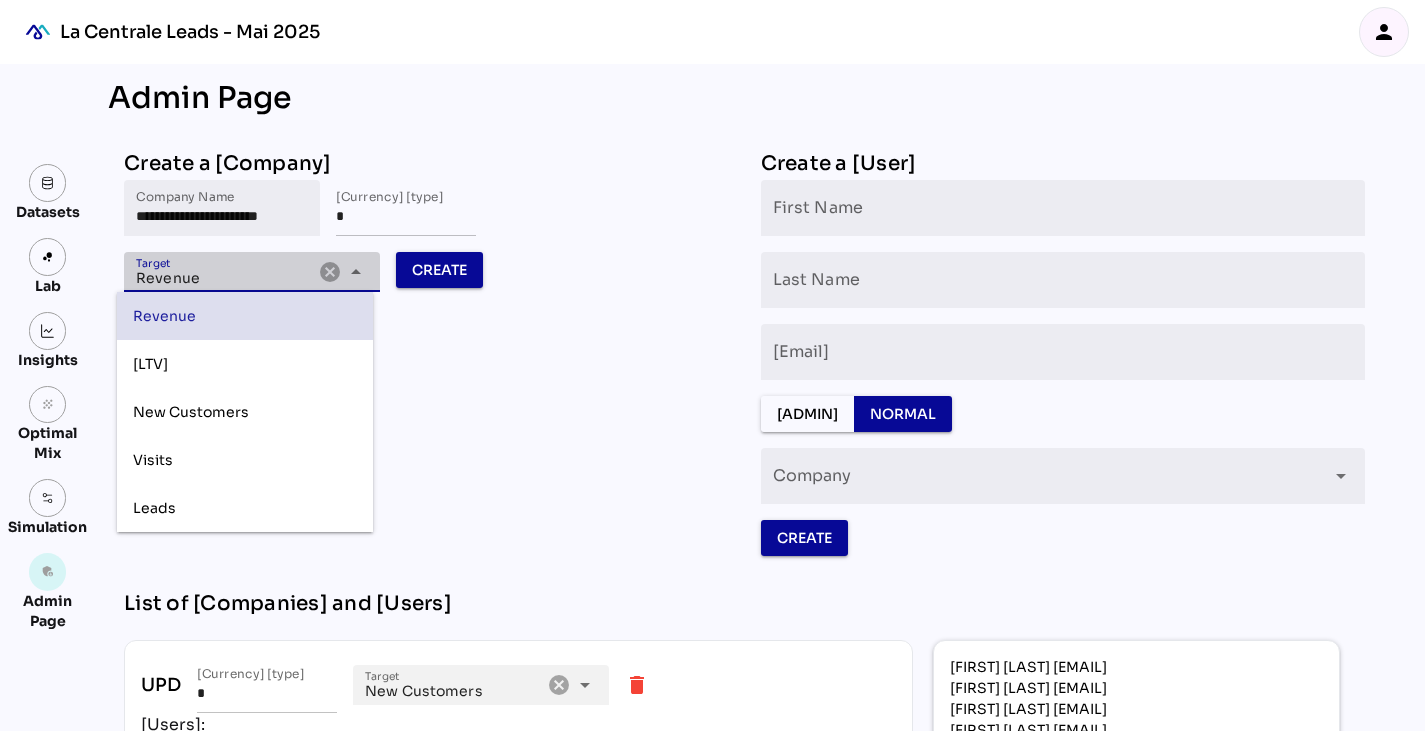 click on "[Company Name] [Revenue] Target cancel arrow_drop_down Create" at bounding box center (426, 352) 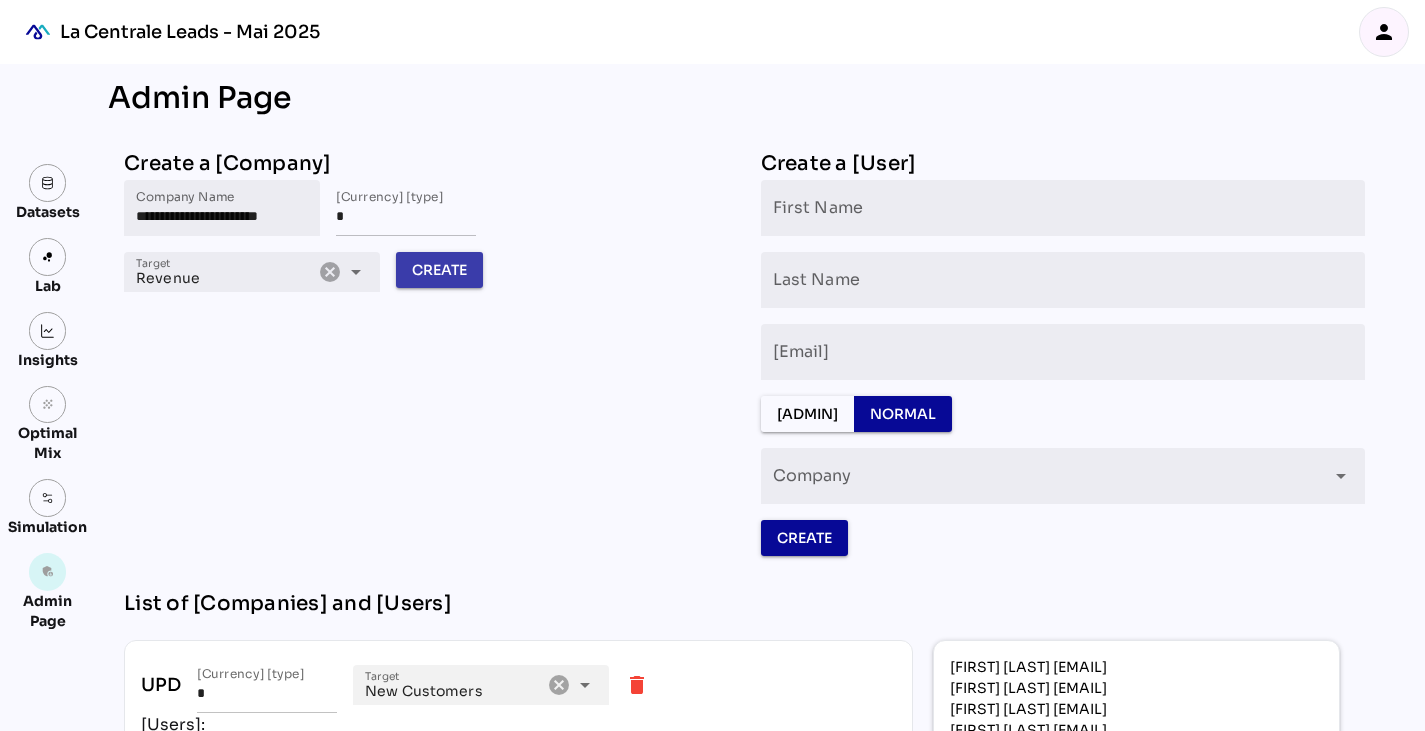 click on "Create" at bounding box center (439, 270) 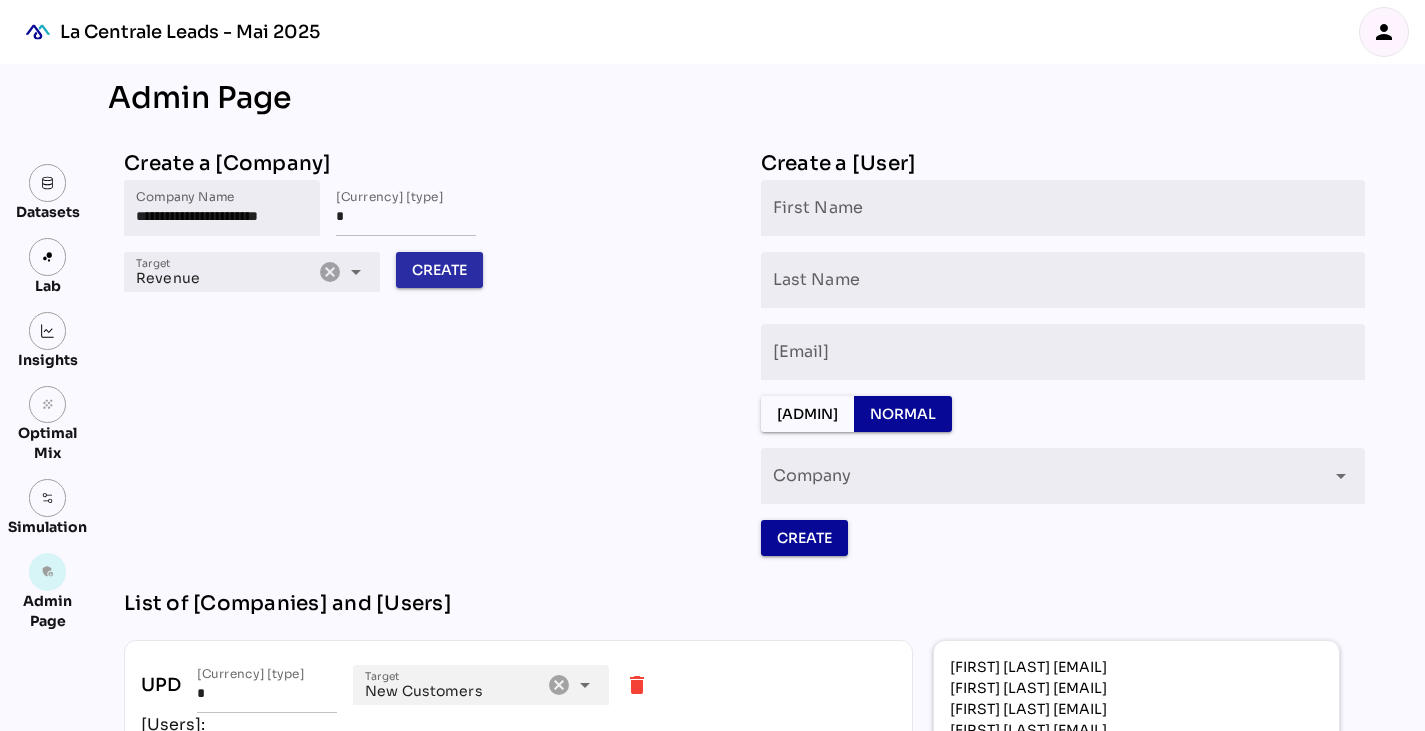 type 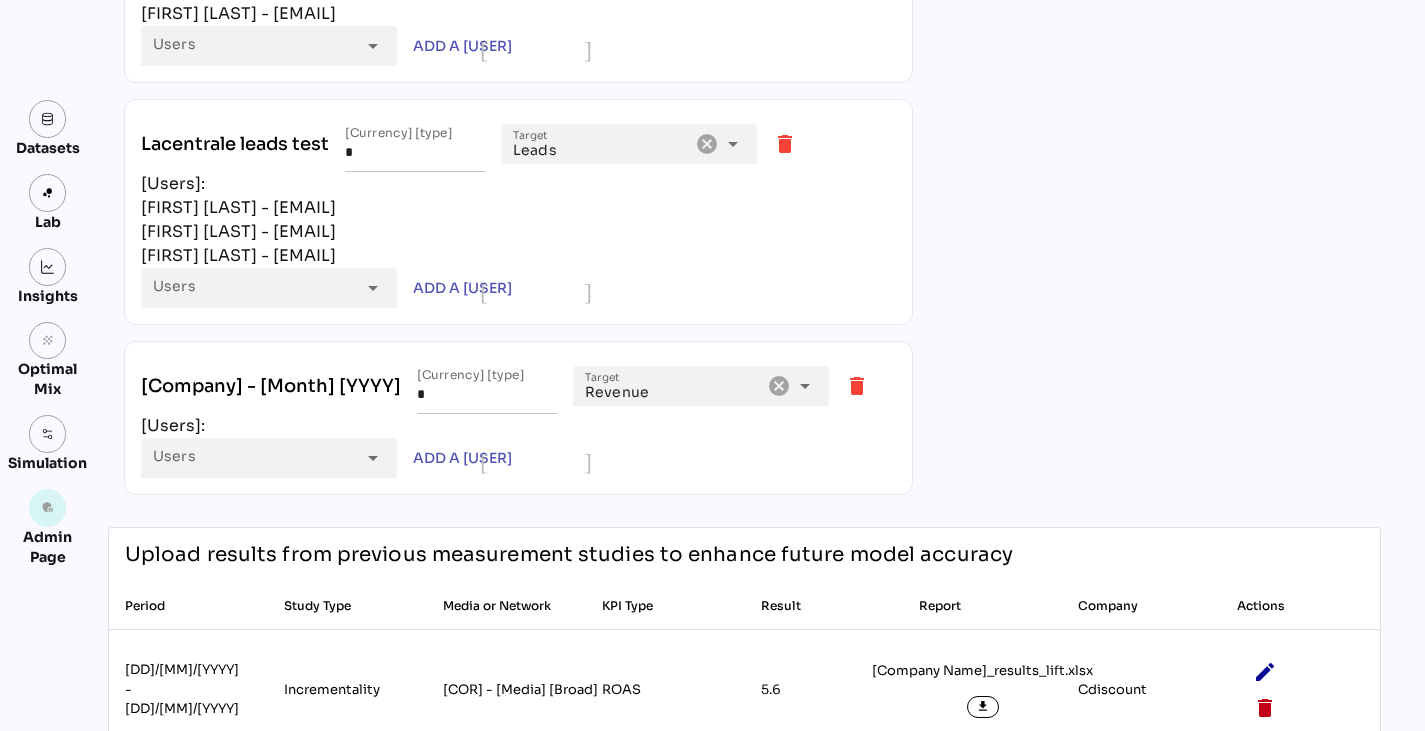 scroll, scrollTop: 4498, scrollLeft: 0, axis: vertical 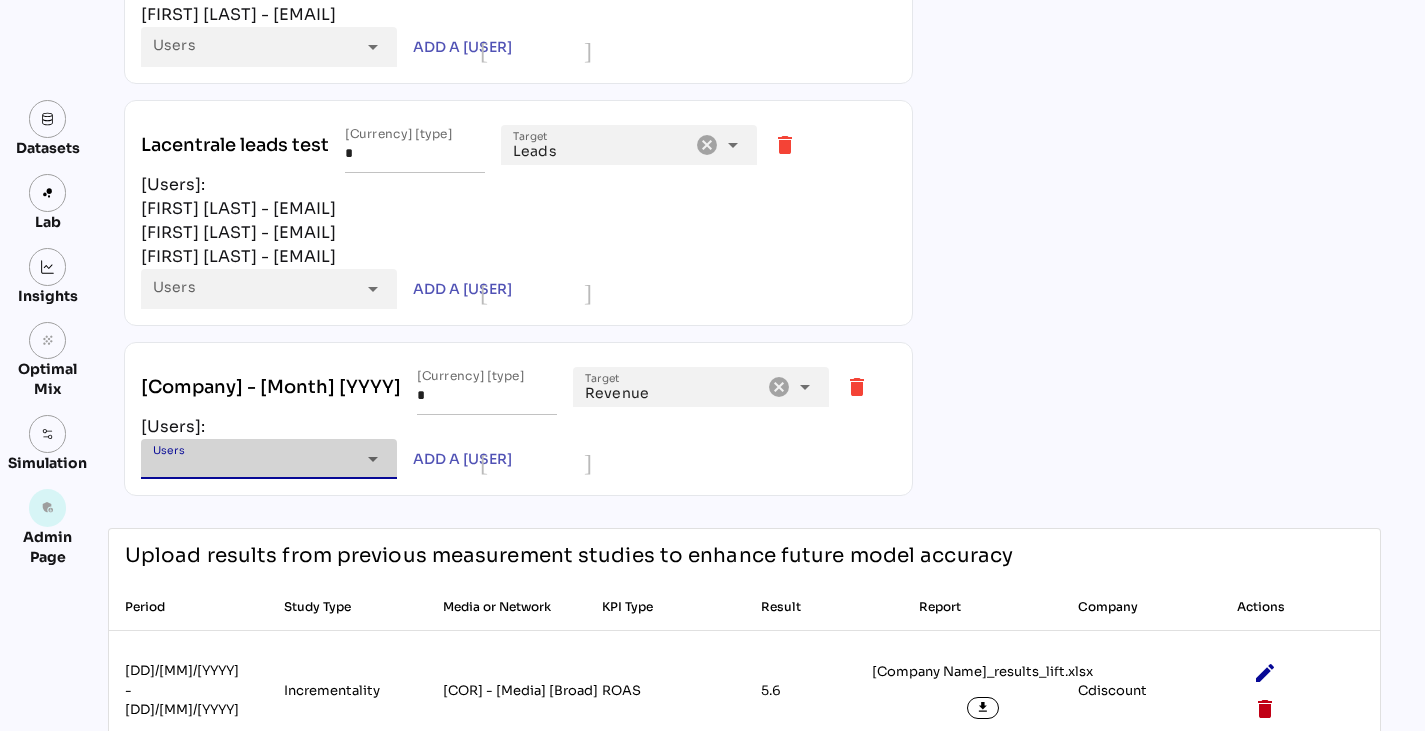 click at bounding box center (254, 466) 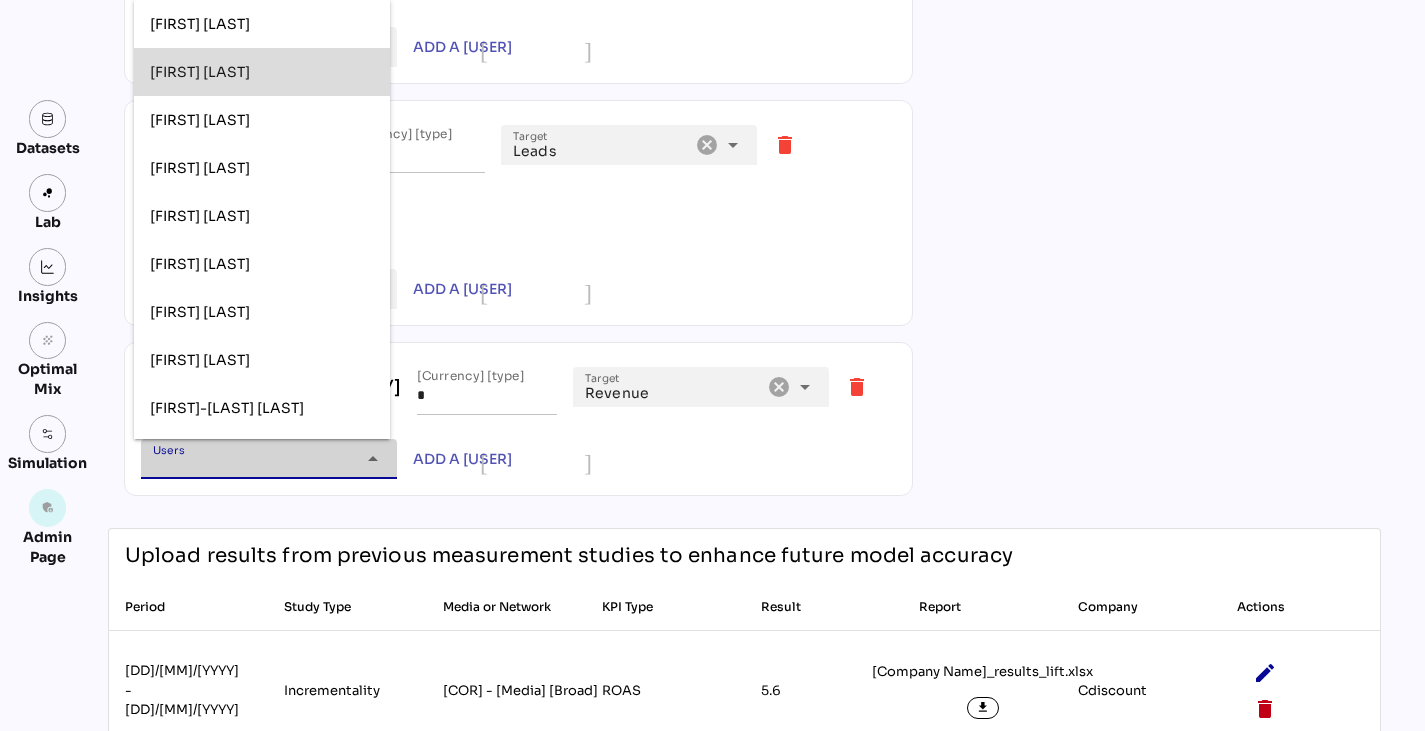 click on "[FIRST] [LAST]" at bounding box center (262, 72) 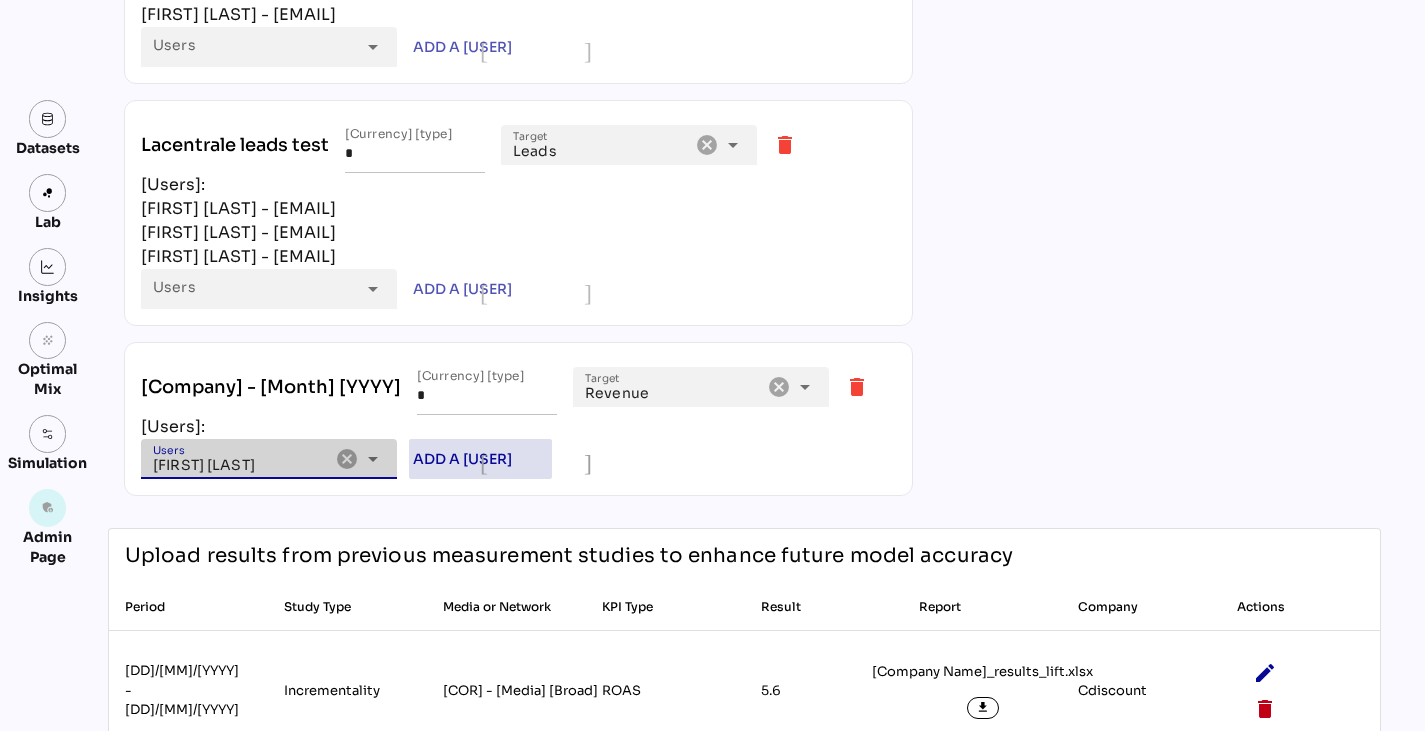 click on "Add a [user]" at bounding box center [462, 459] 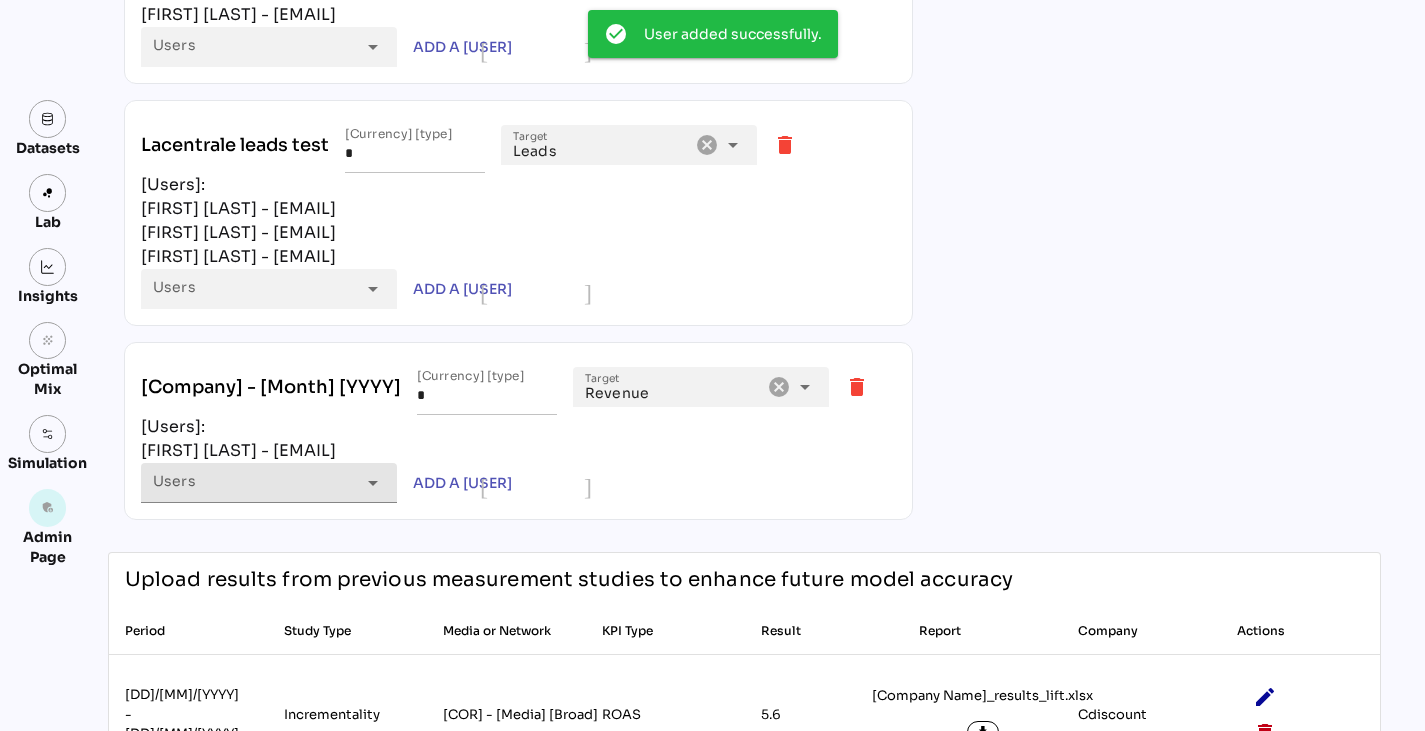 click at bounding box center (254, 490) 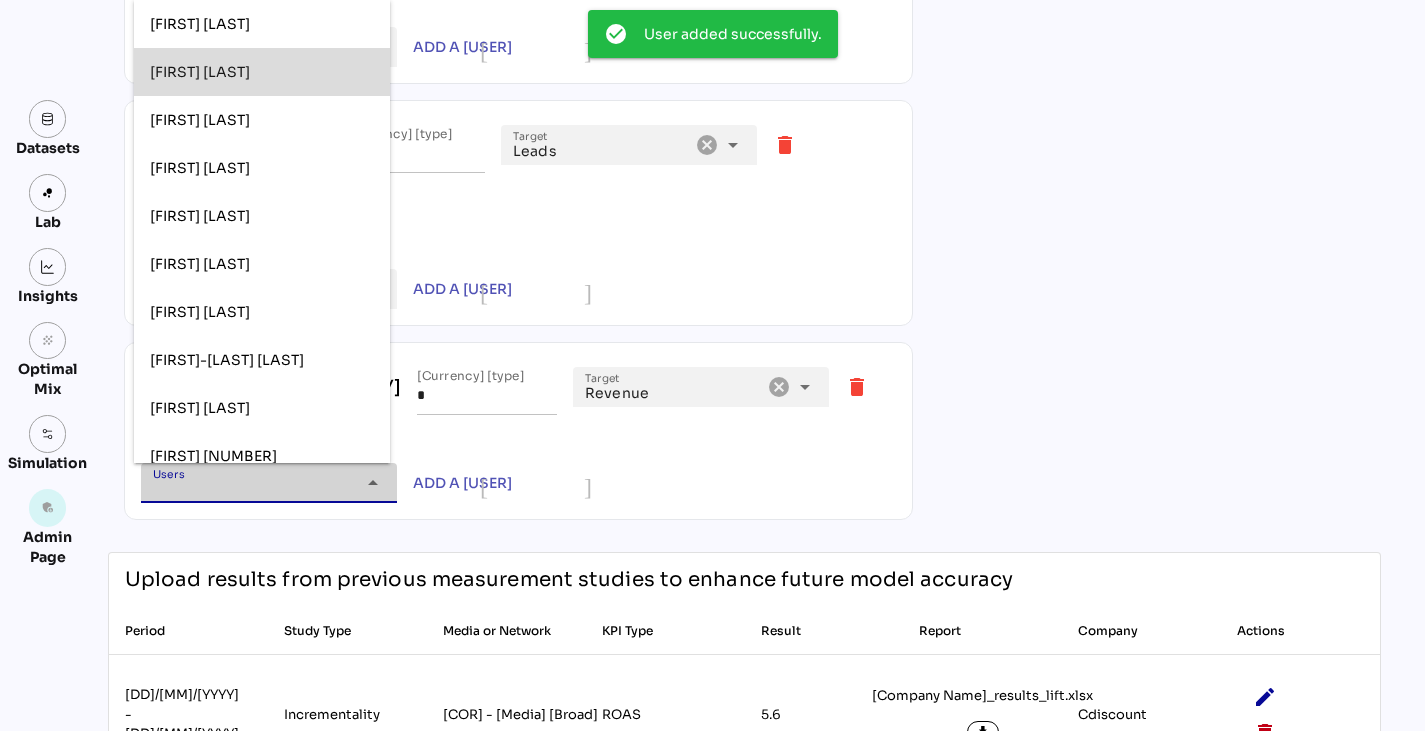 click on "[FIRST] [LAST]" at bounding box center [262, 72] 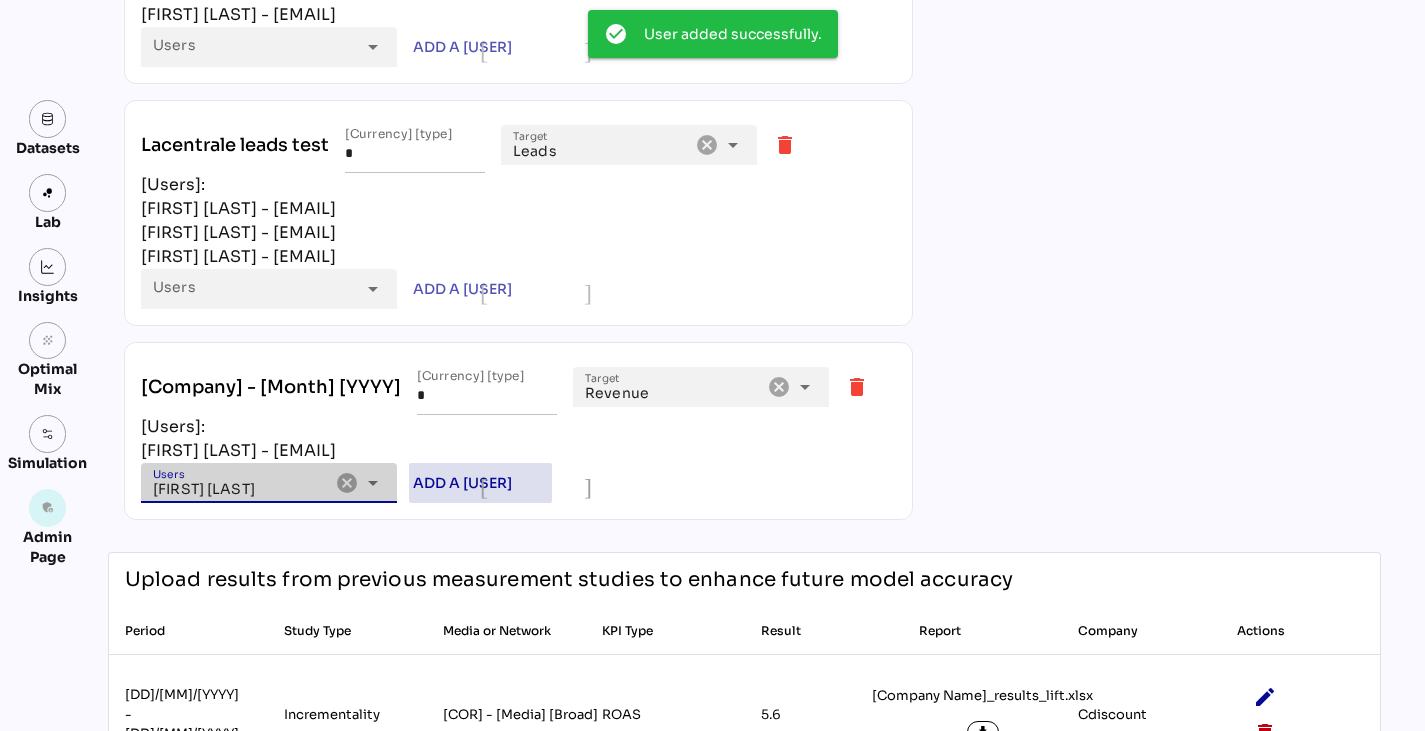 click on "Add a [user]" at bounding box center (462, 483) 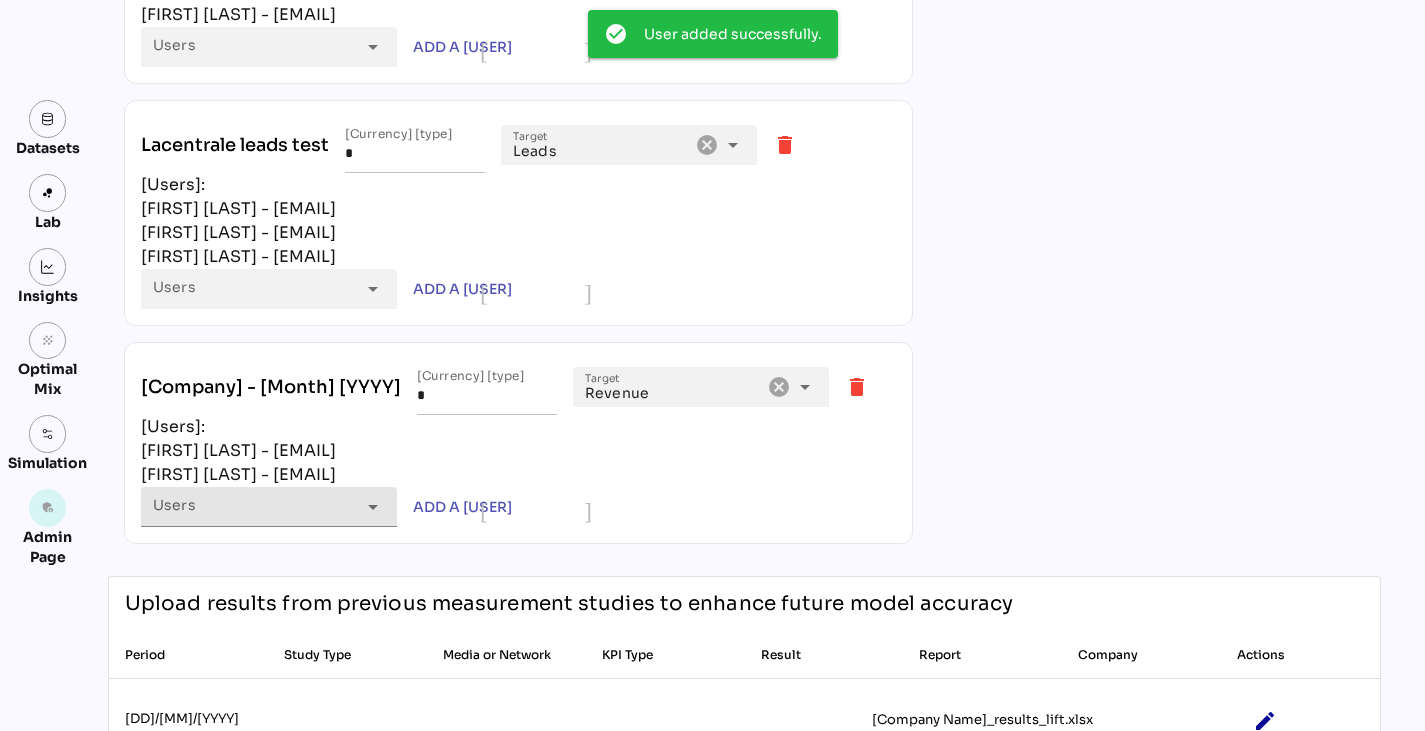 click on "Users" at bounding box center (254, 507) 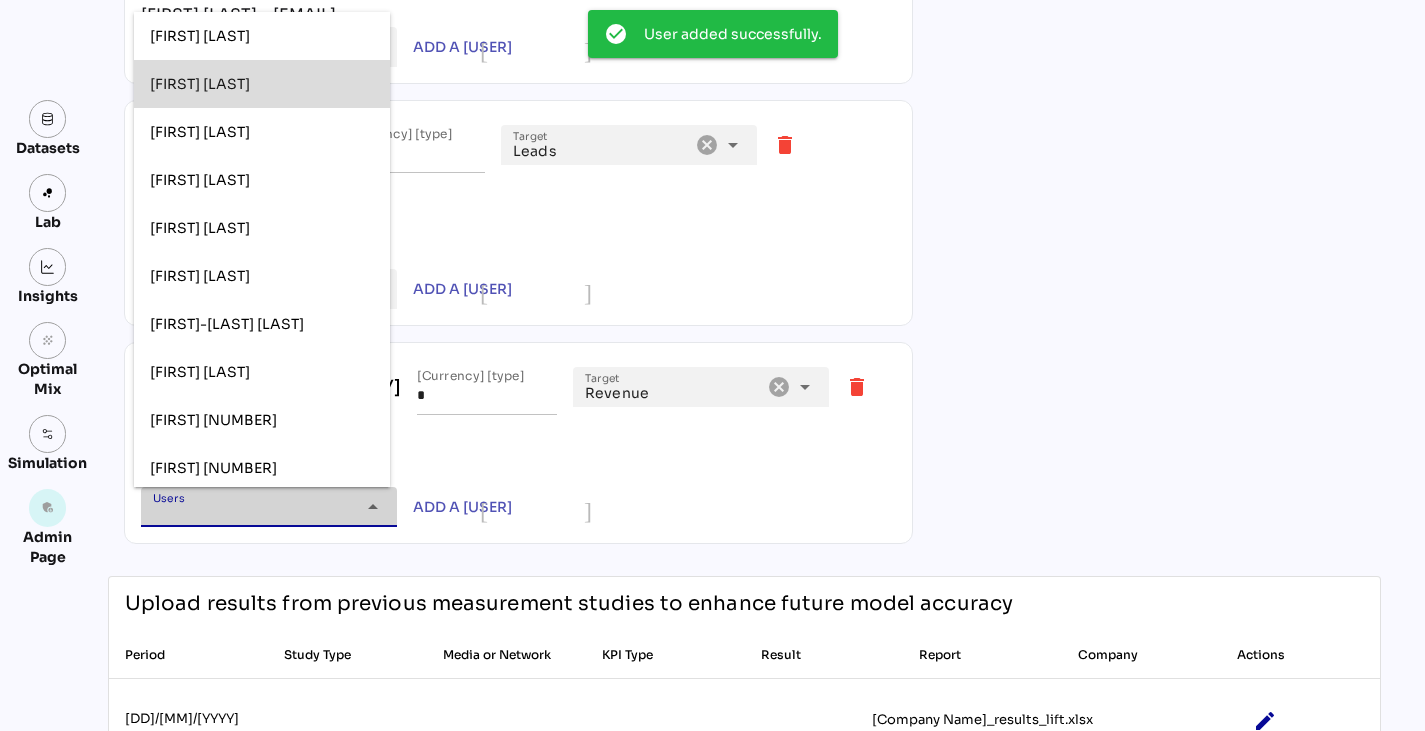 click on "[FIRST] [LAST]" at bounding box center [262, 84] 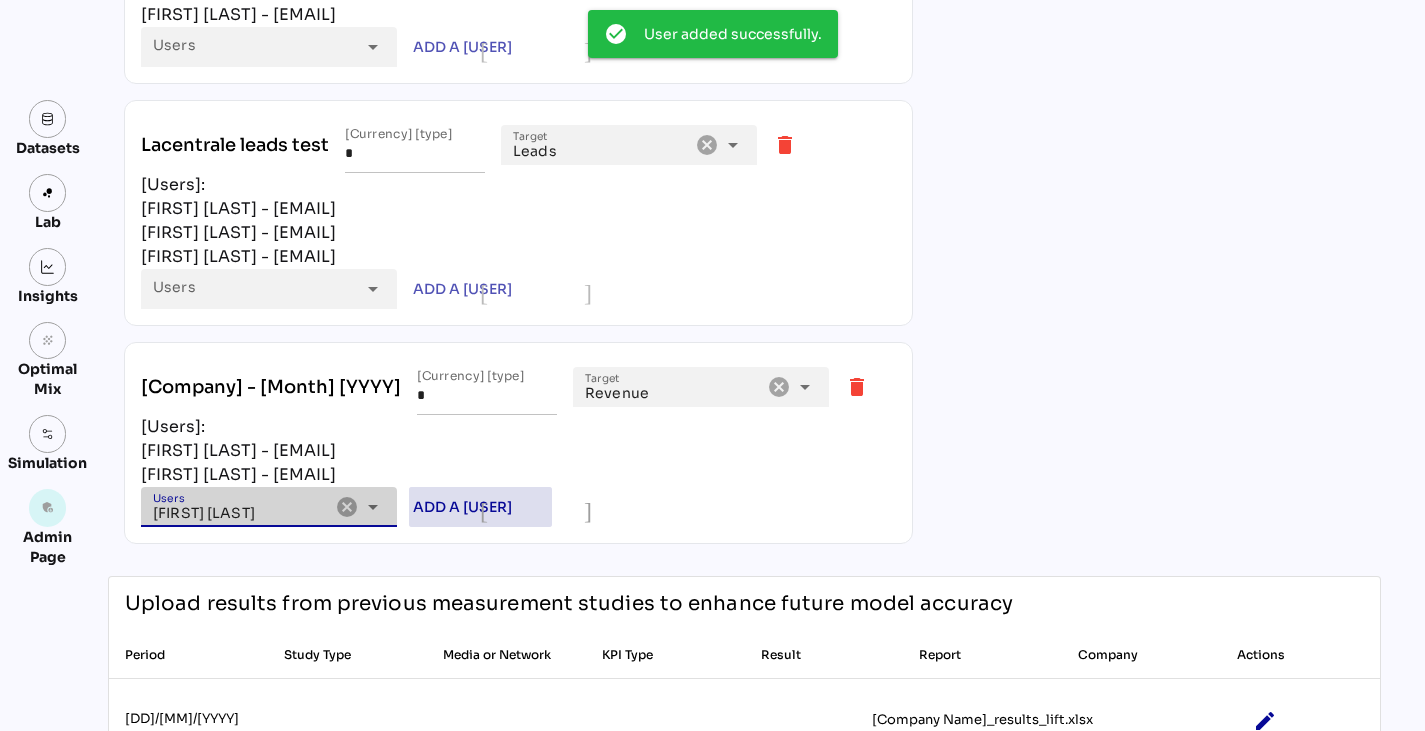click on "Add a [user] [icon]" at bounding box center (480, 507) 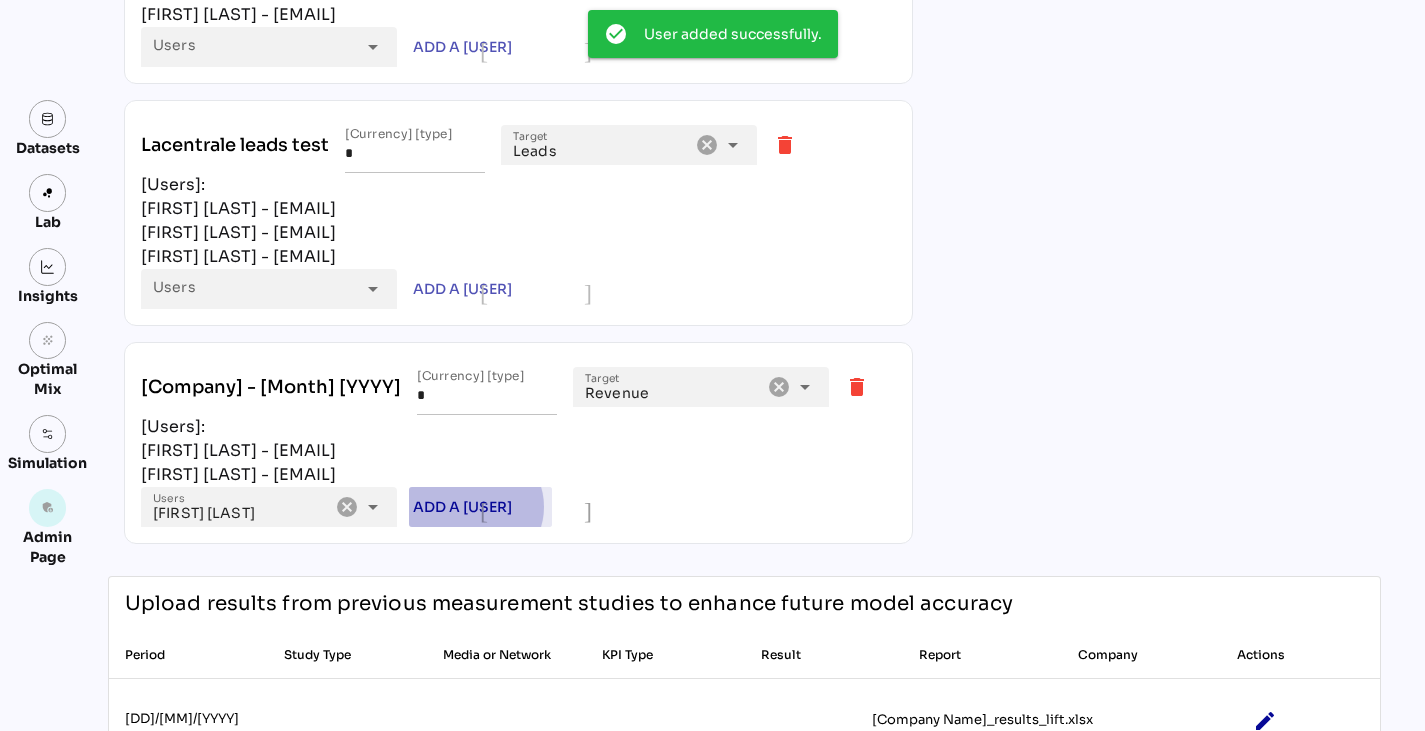 type 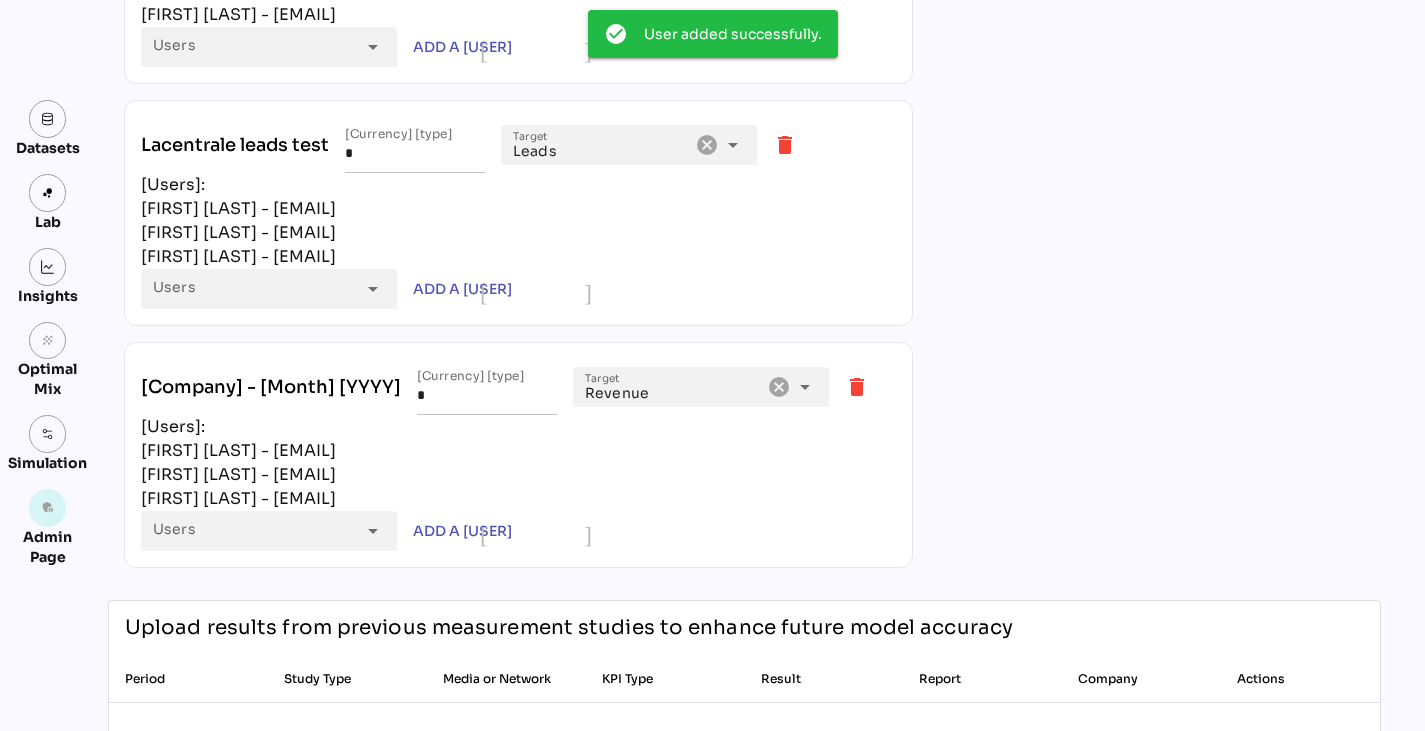 click on "[FIRST] [LAST] - [EMAIL]" at bounding box center (518, 499) 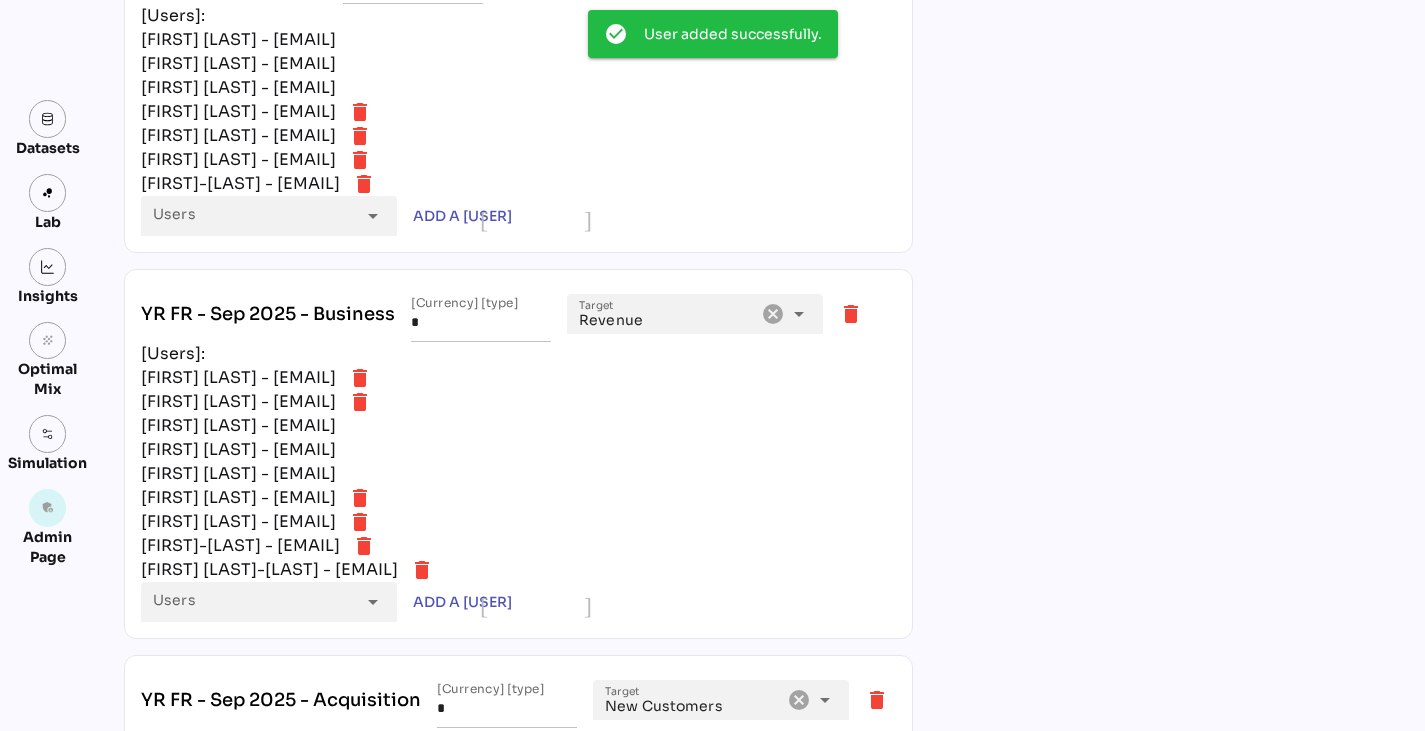 scroll, scrollTop: 1815, scrollLeft: 0, axis: vertical 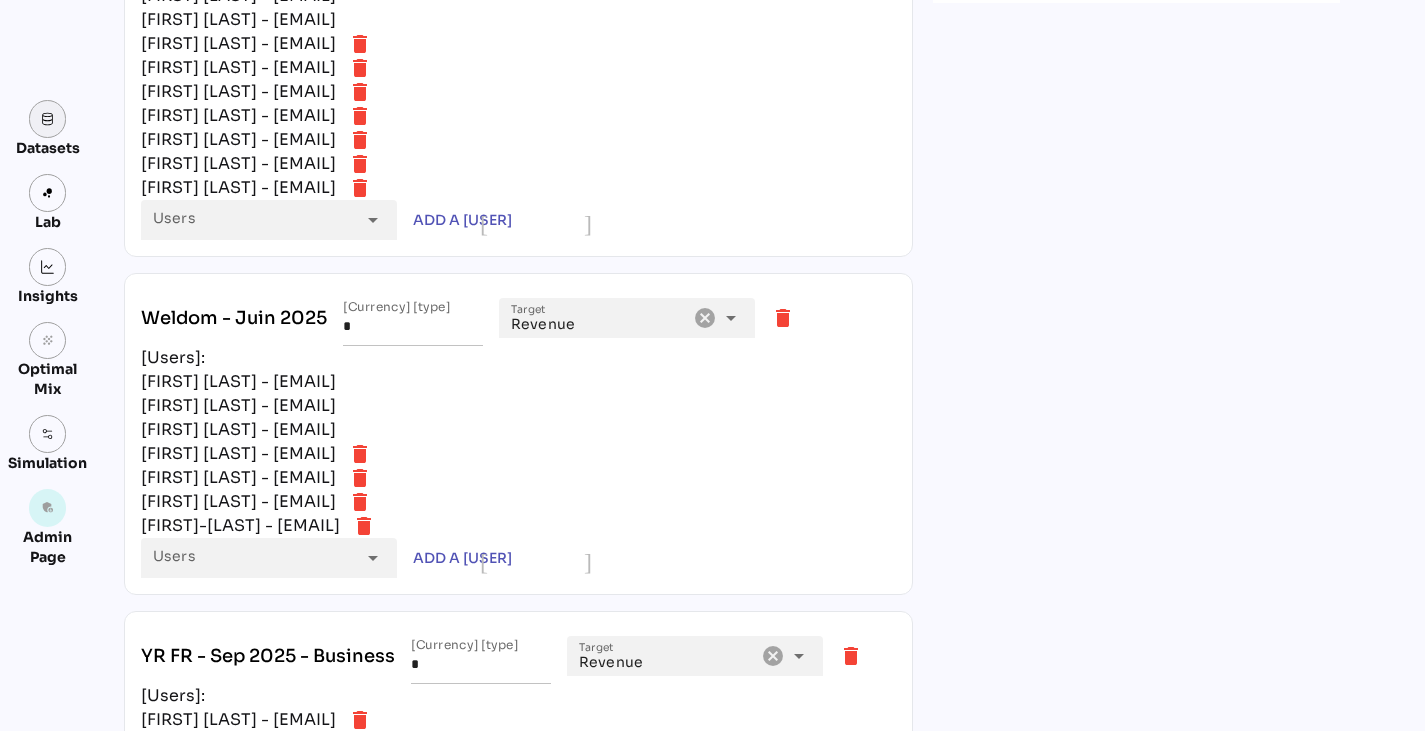 click at bounding box center [48, 119] 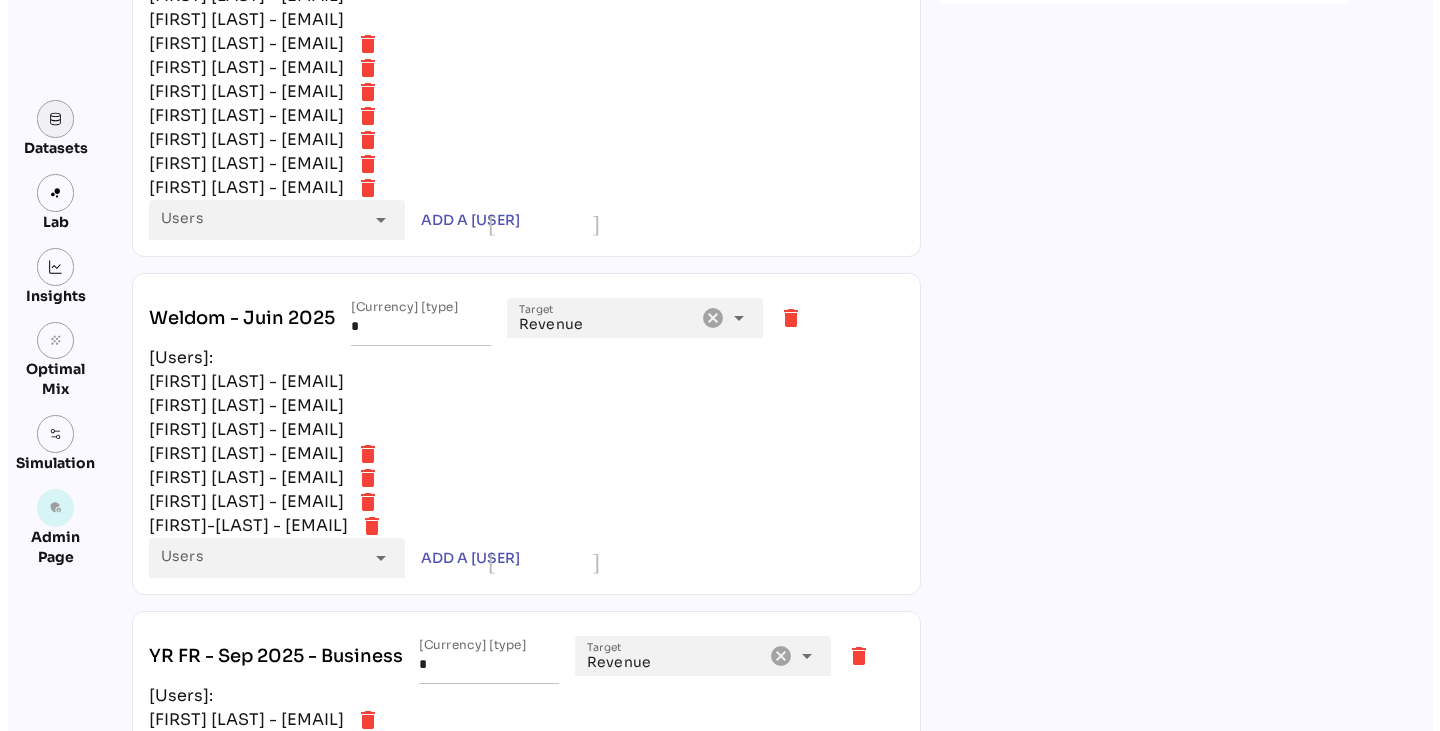 scroll, scrollTop: 0, scrollLeft: 0, axis: both 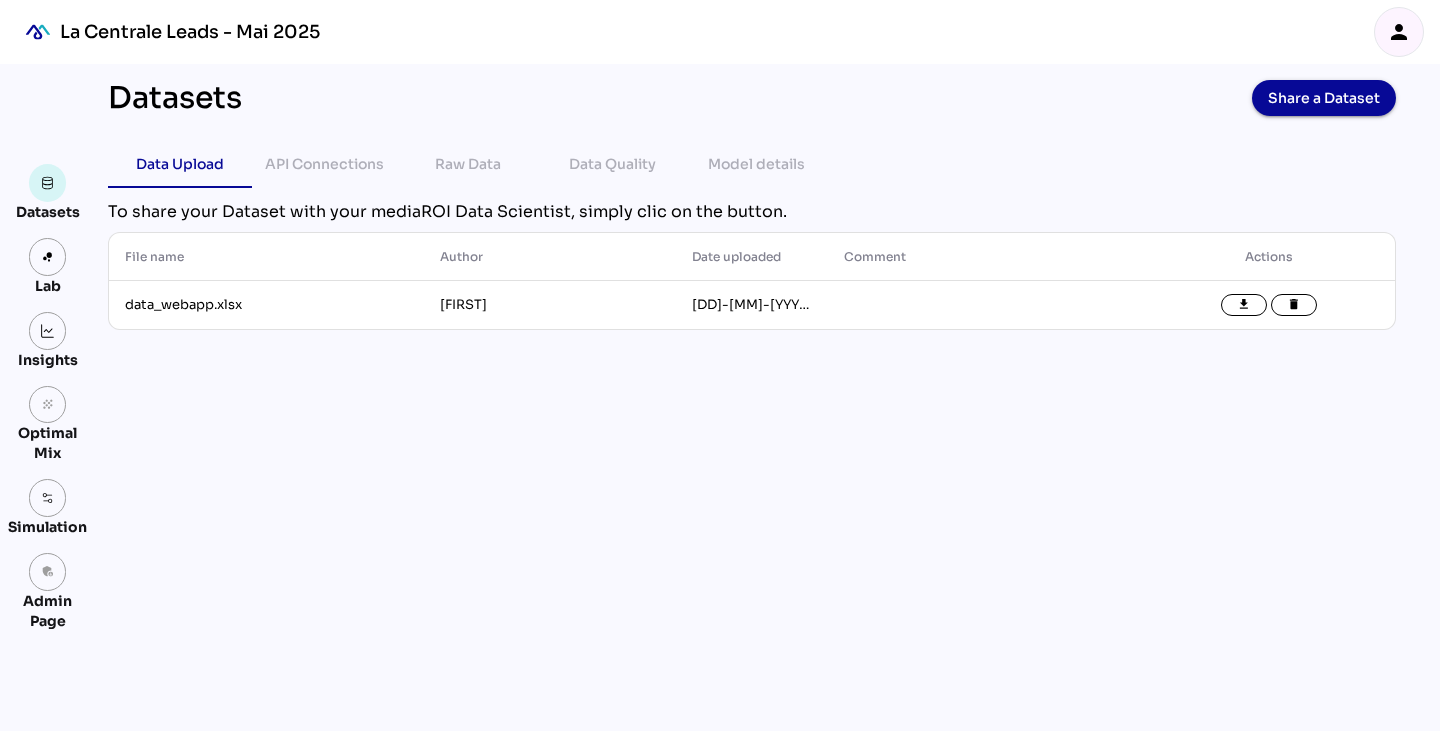click on "person" at bounding box center (1399, 32) 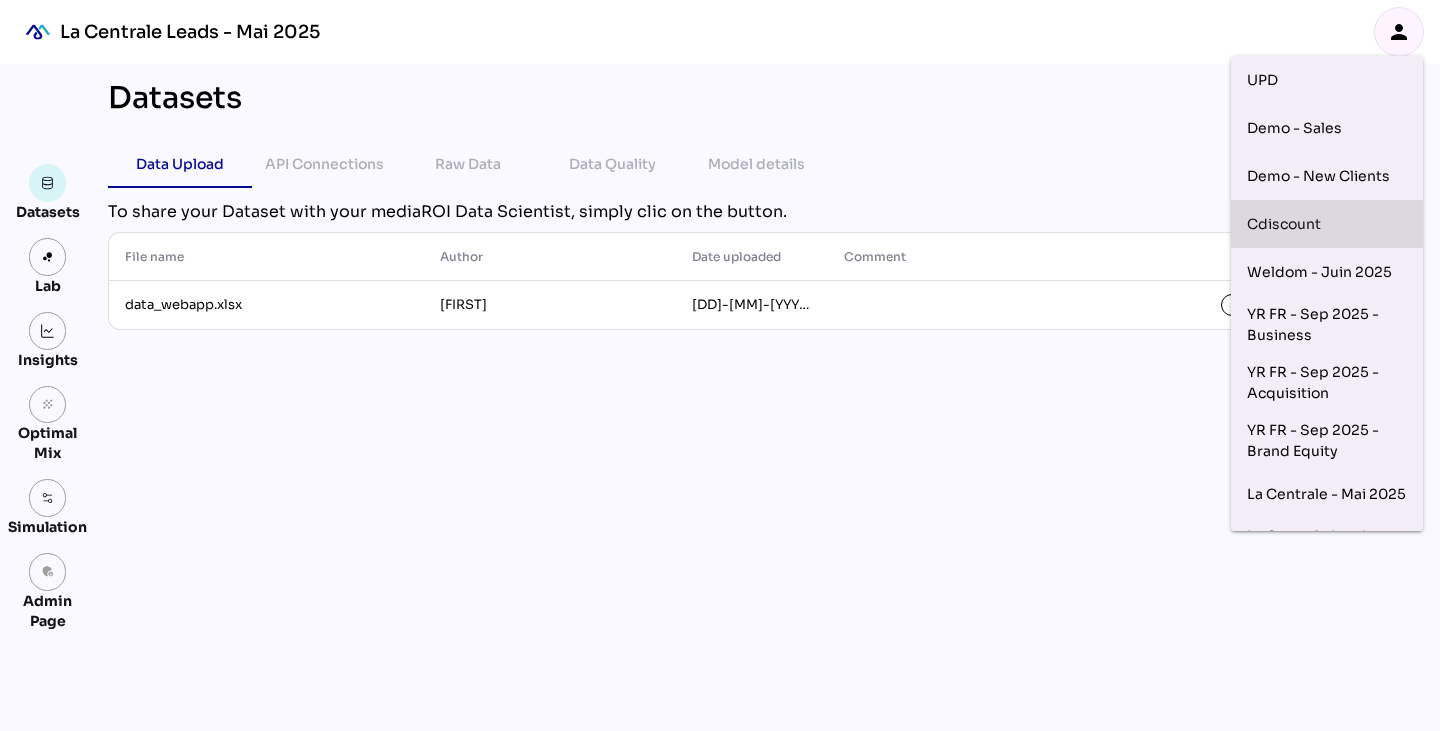 scroll, scrollTop: 263, scrollLeft: 0, axis: vertical 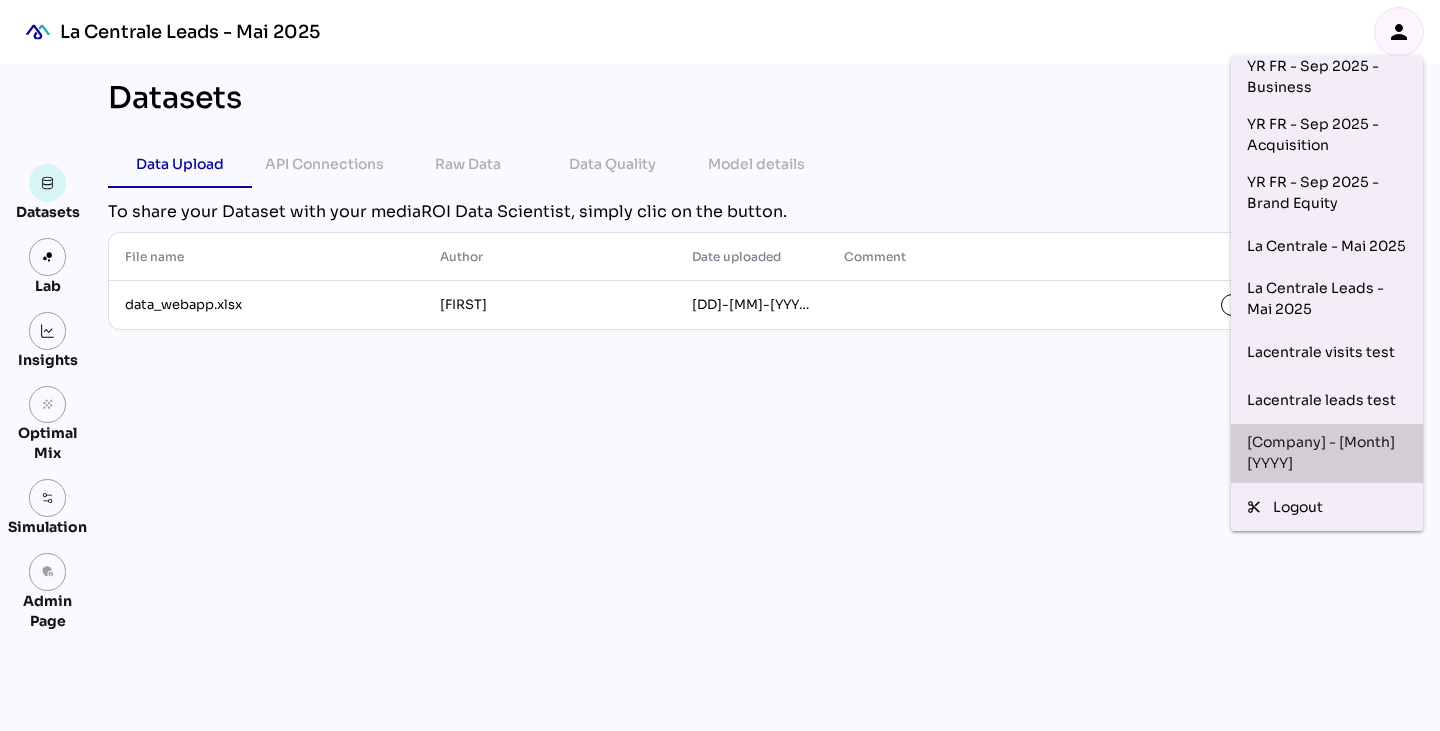 click on "[Company] - [Month] [YYYY]" at bounding box center [1327, 453] 